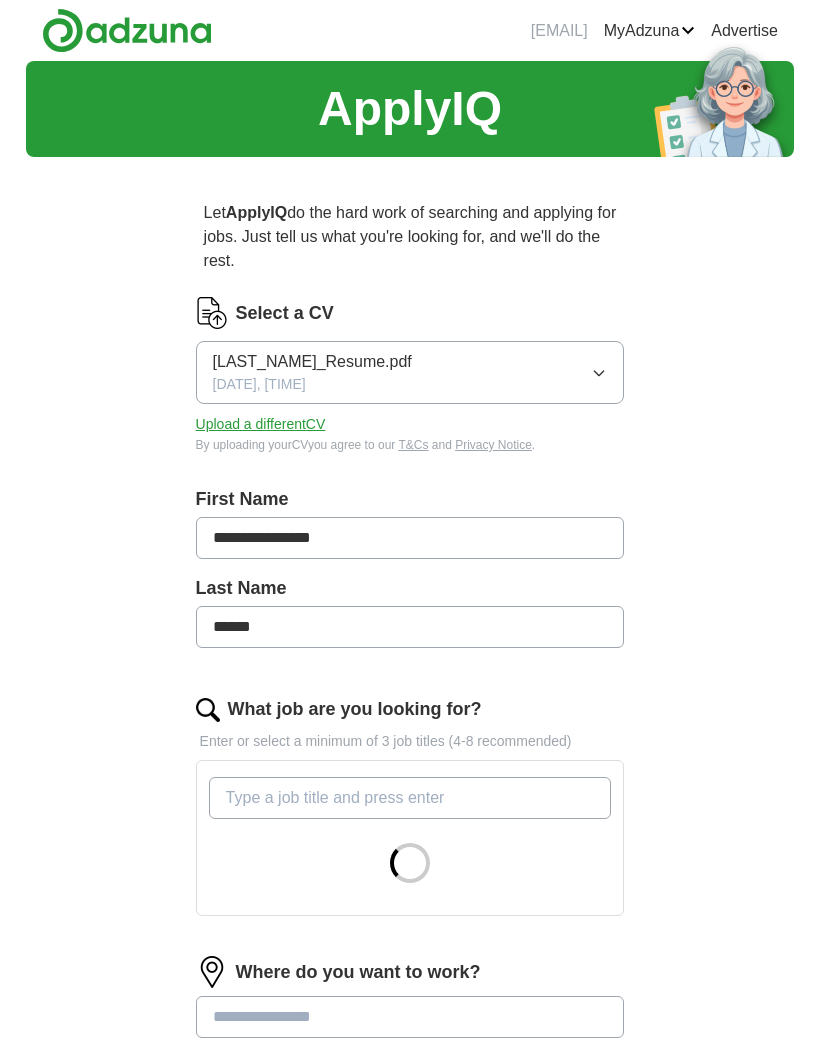 scroll, scrollTop: 0, scrollLeft: 0, axis: both 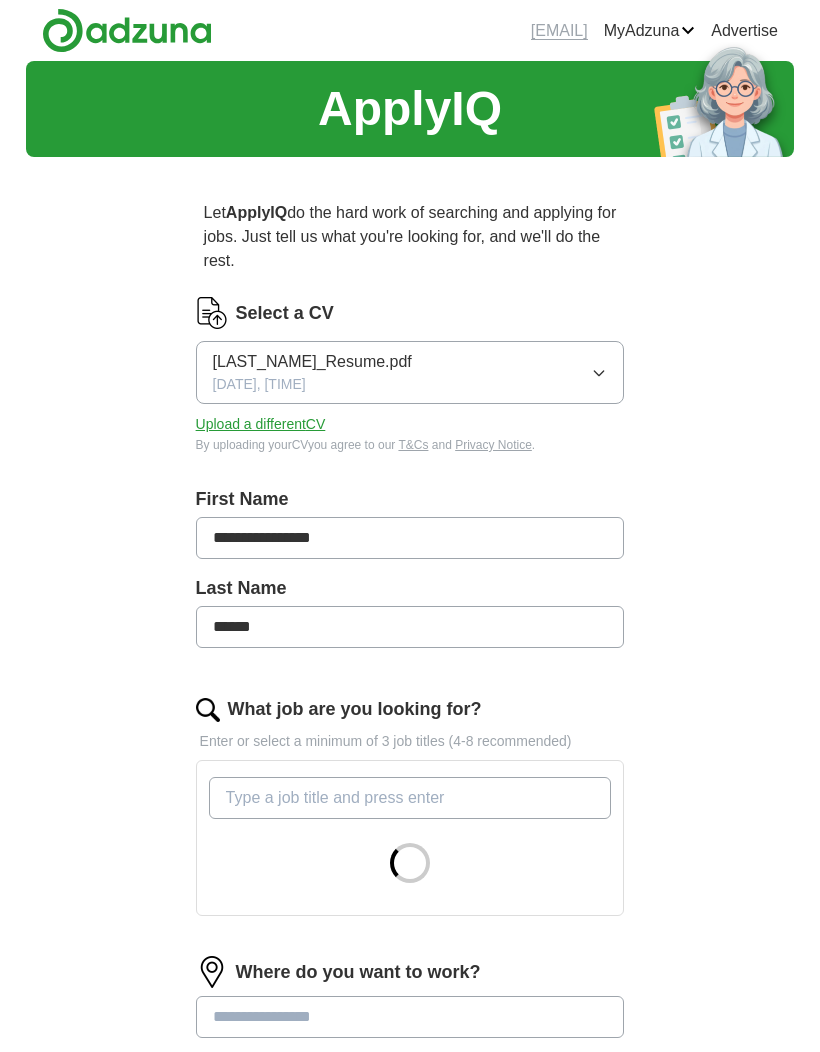 click on "[LAST_NAME]_Resume.pdf [DATE], [TIME]" at bounding box center (410, 372) 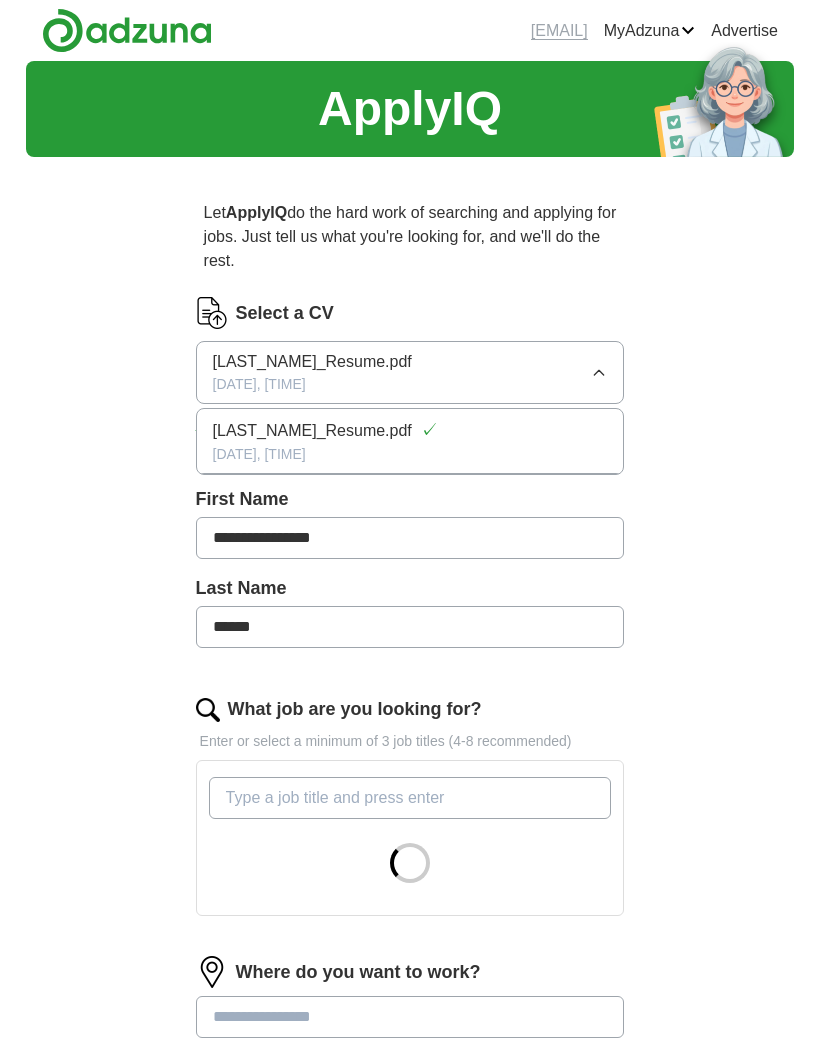 click on "**********" at bounding box center (410, 754) 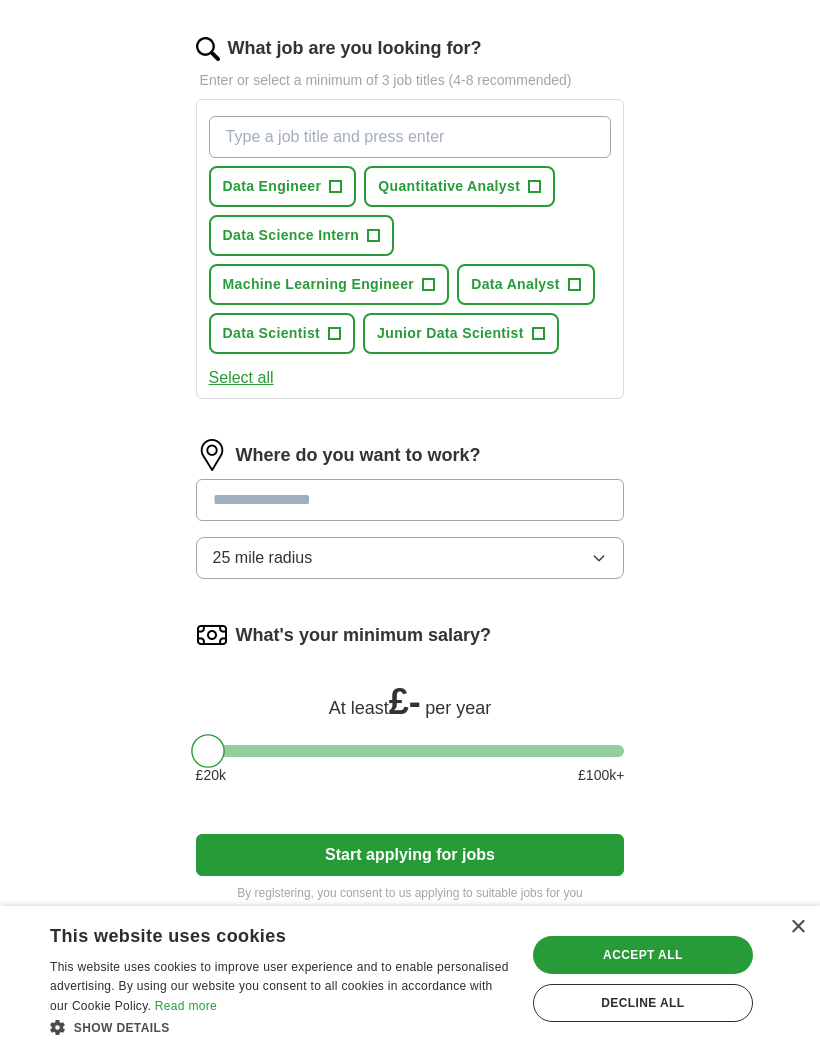 scroll, scrollTop: 659, scrollLeft: 0, axis: vertical 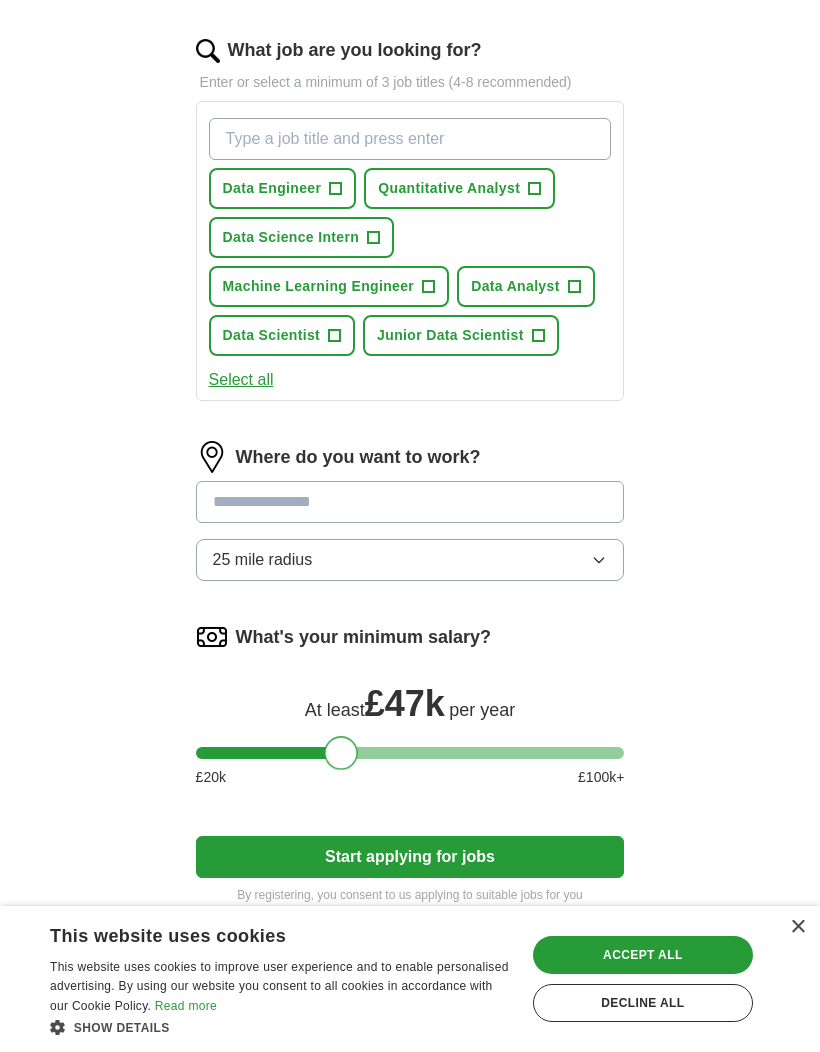 click at bounding box center (410, 502) 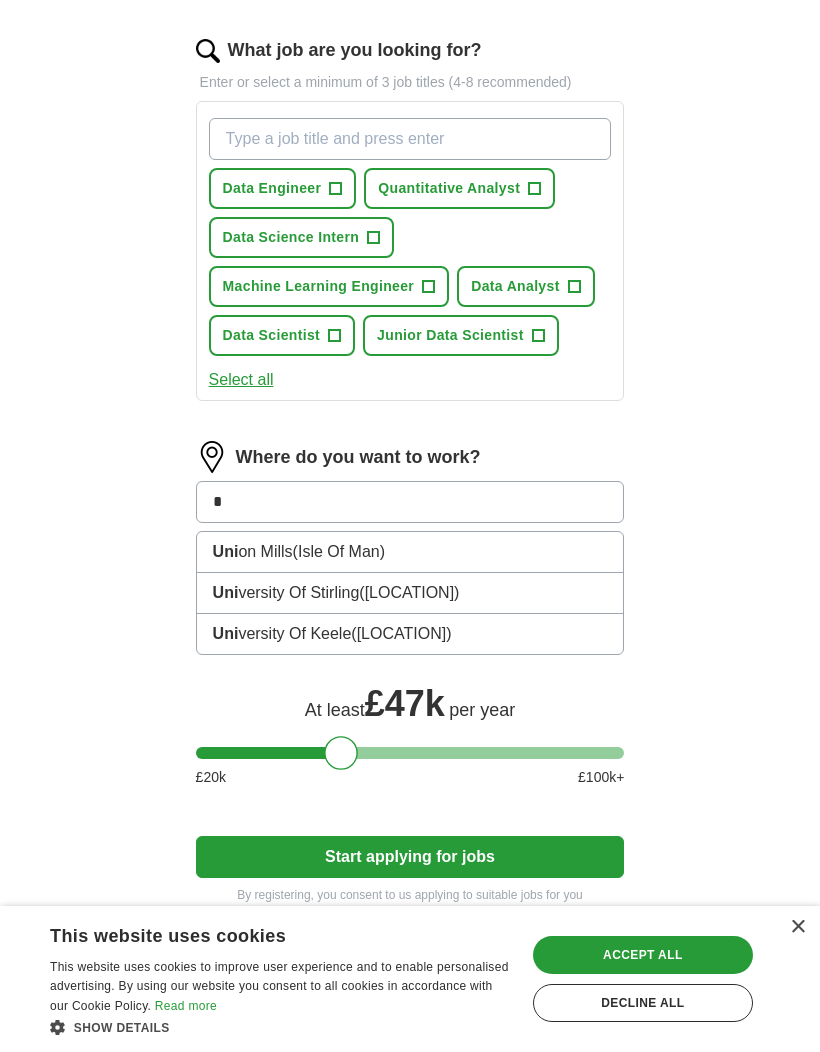 type on "*" 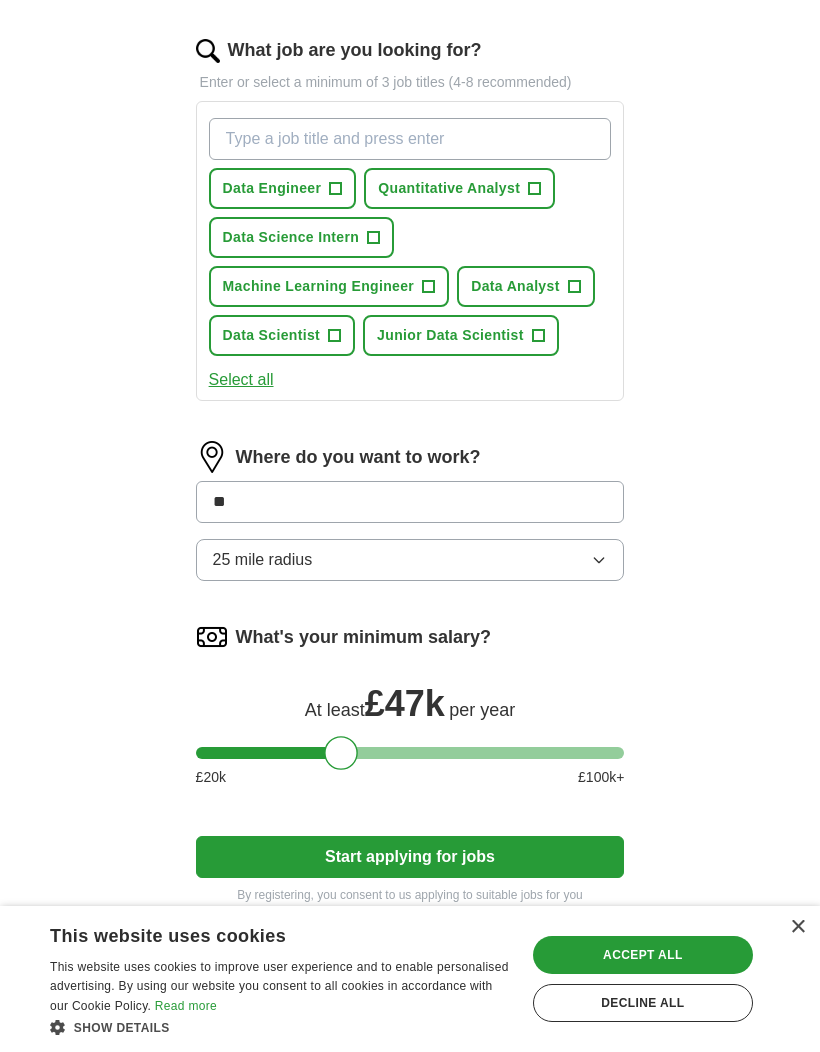 type on "***" 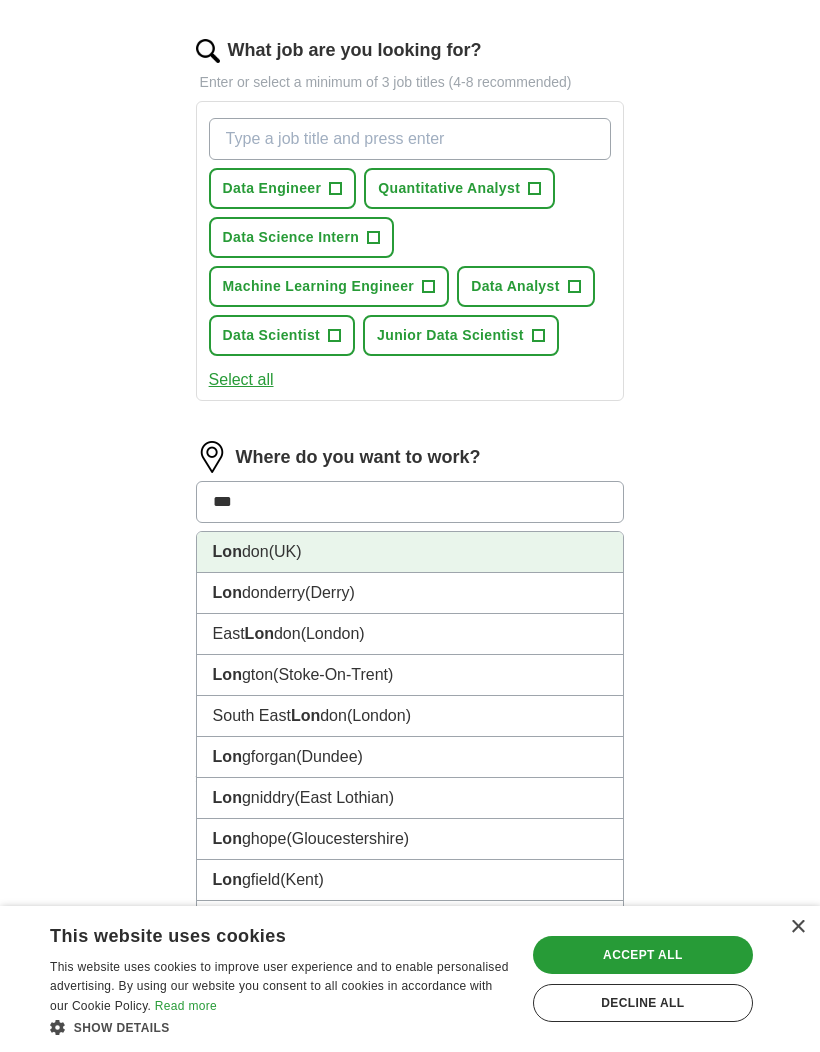 click on "[LOCATION]  (UK)" at bounding box center [410, 552] 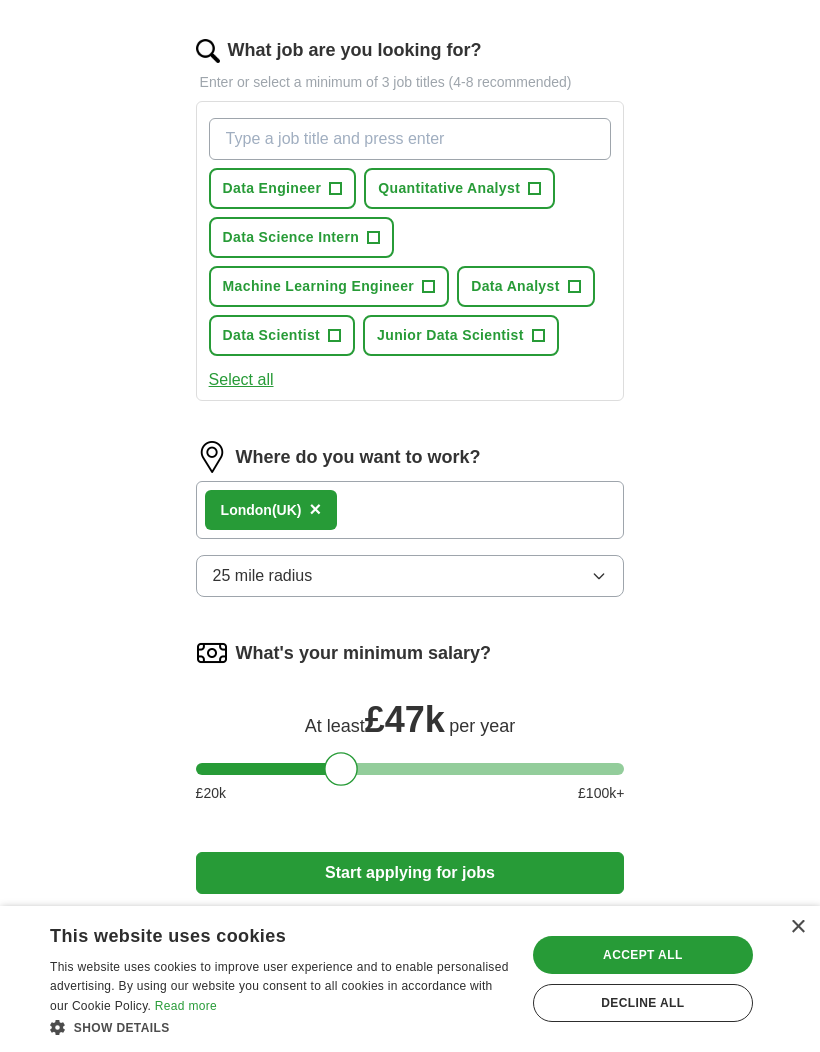 click on "[LOCATION]  (UK) ×" at bounding box center (410, 510) 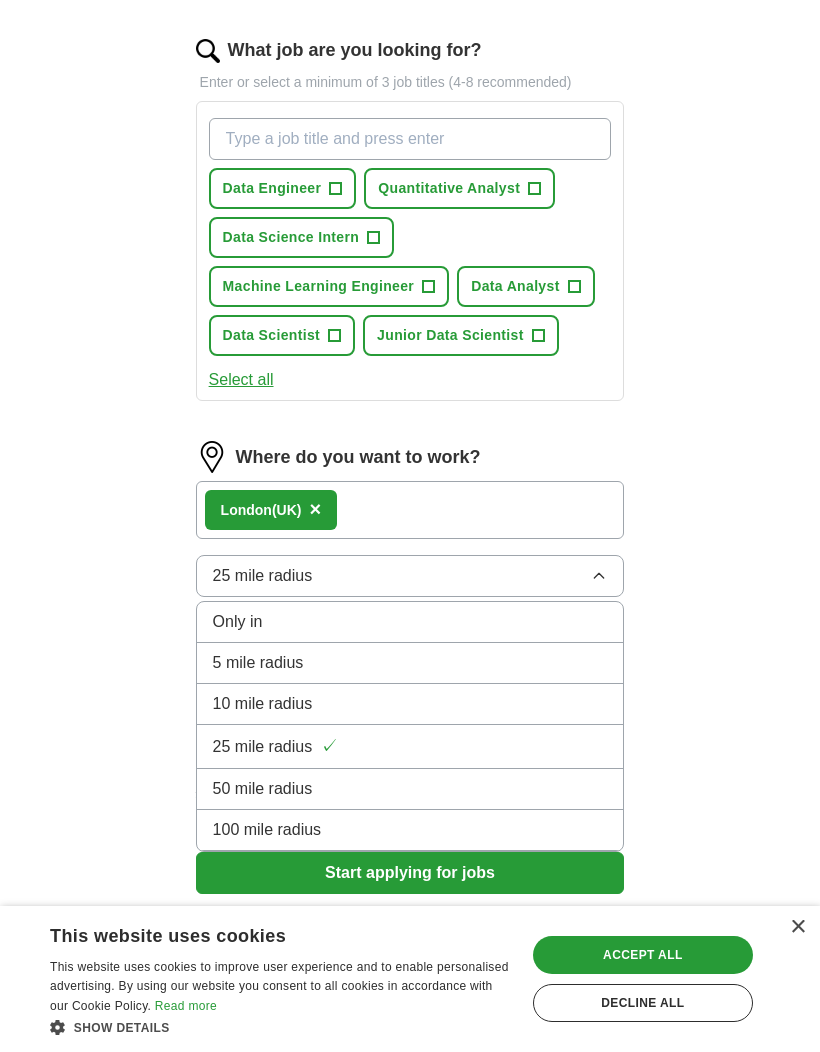 click on "25 mile radius ✓" at bounding box center (410, 747) 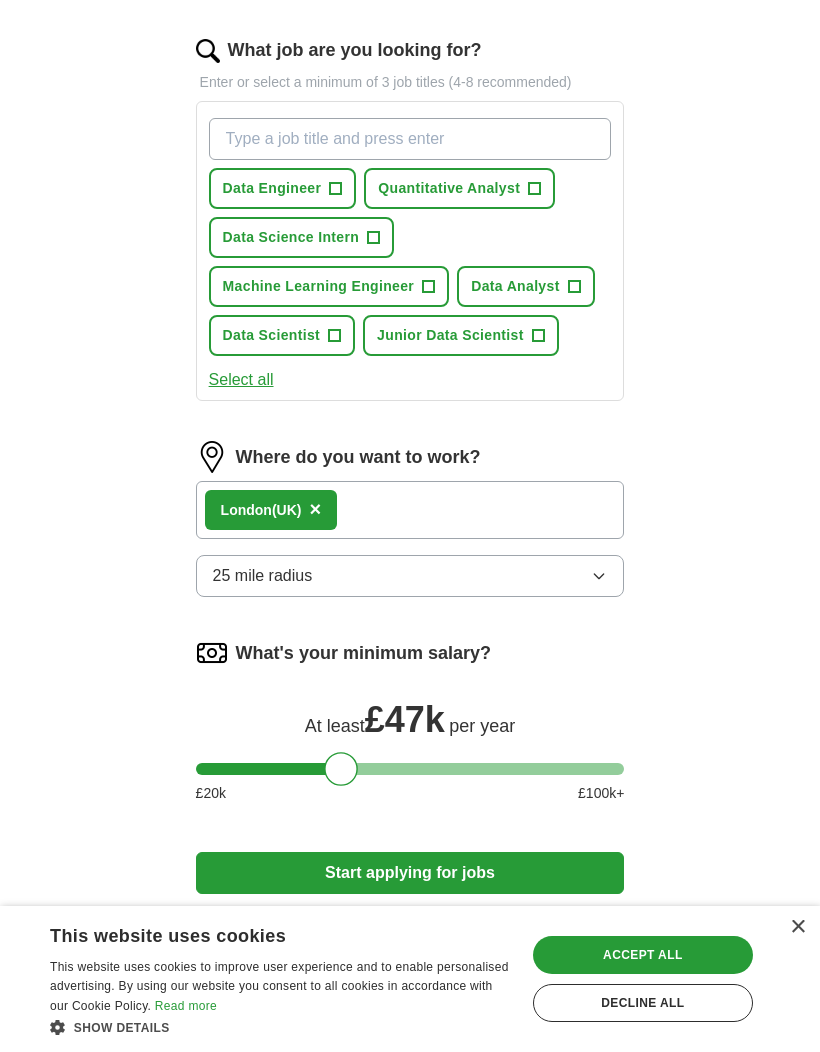 click on "25 mile radius" at bounding box center [410, 576] 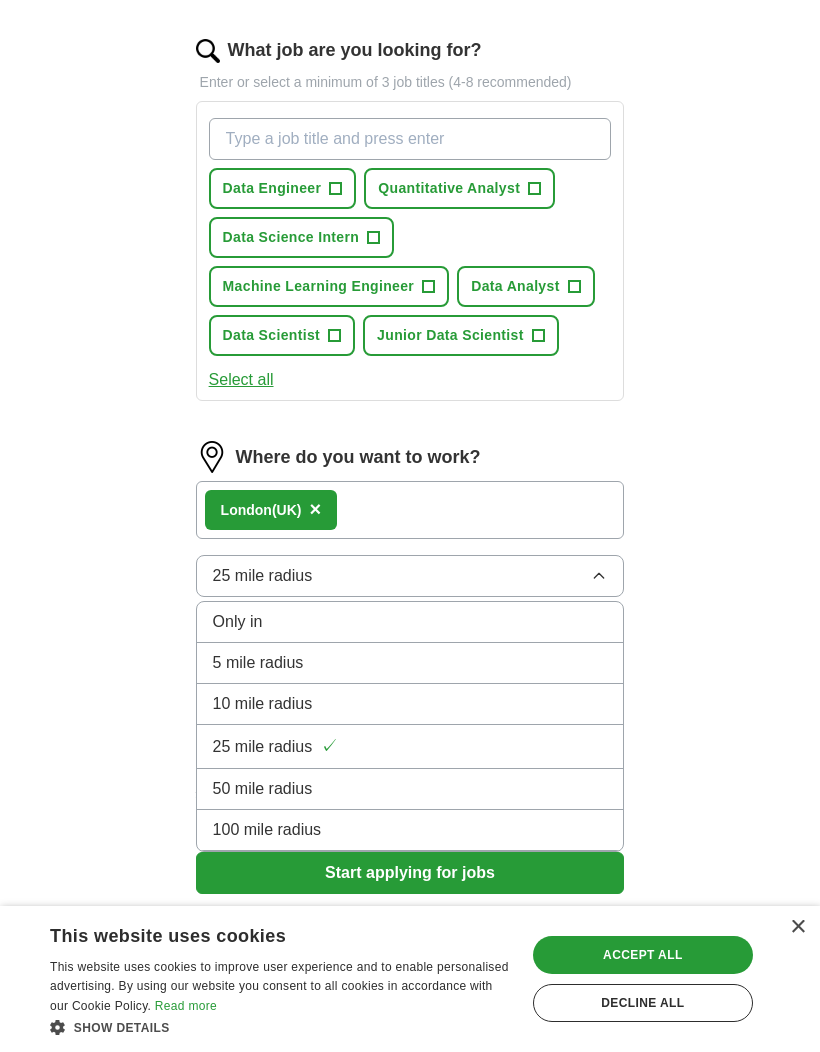 click on "50 mile radius" at bounding box center (410, 789) 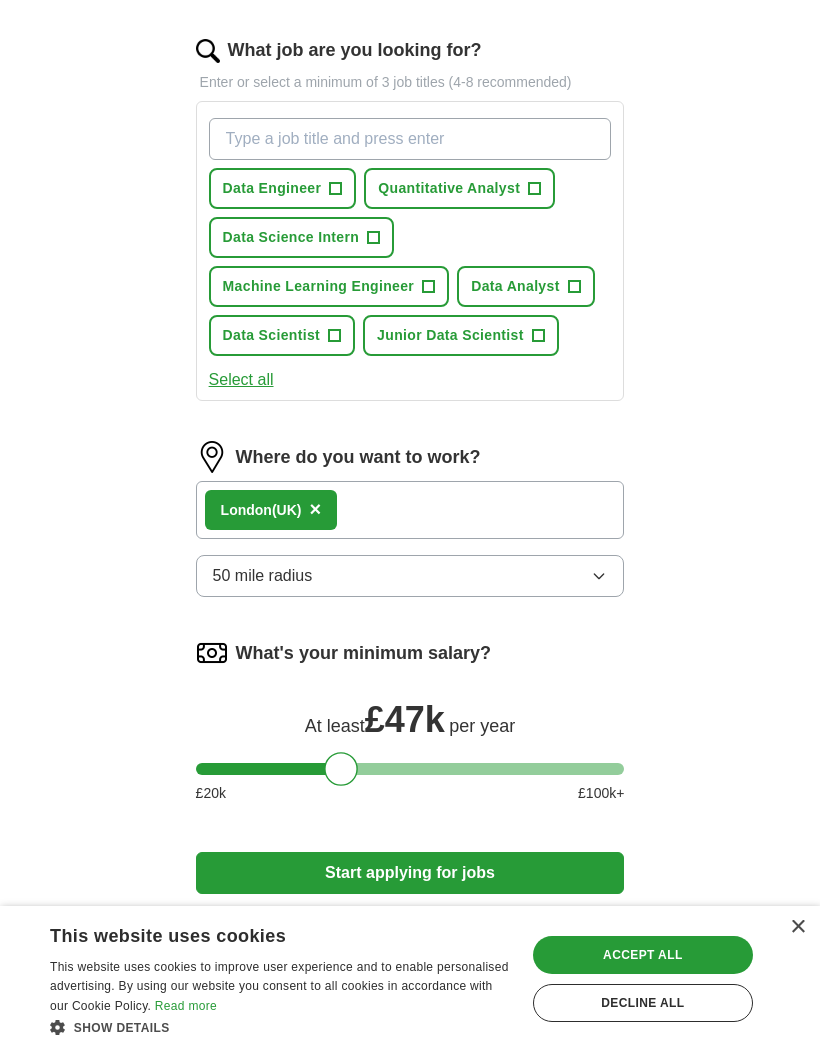 click on "Start applying for jobs" at bounding box center [410, 873] 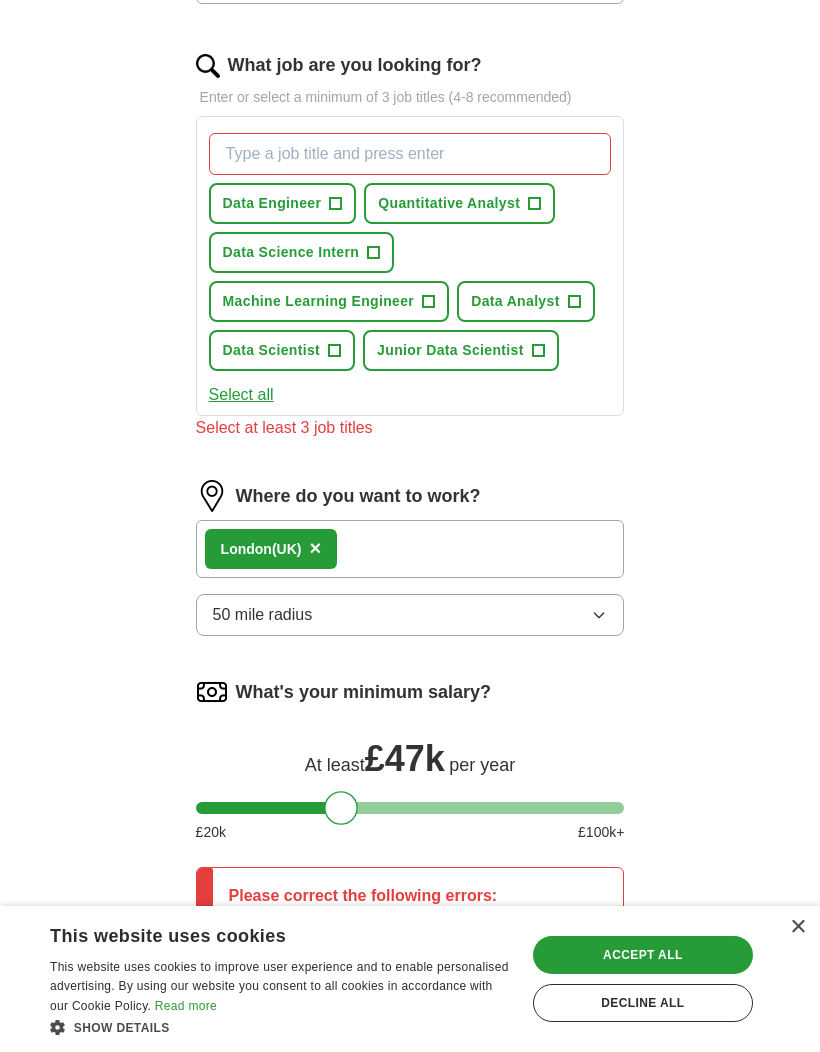 scroll, scrollTop: 640, scrollLeft: 0, axis: vertical 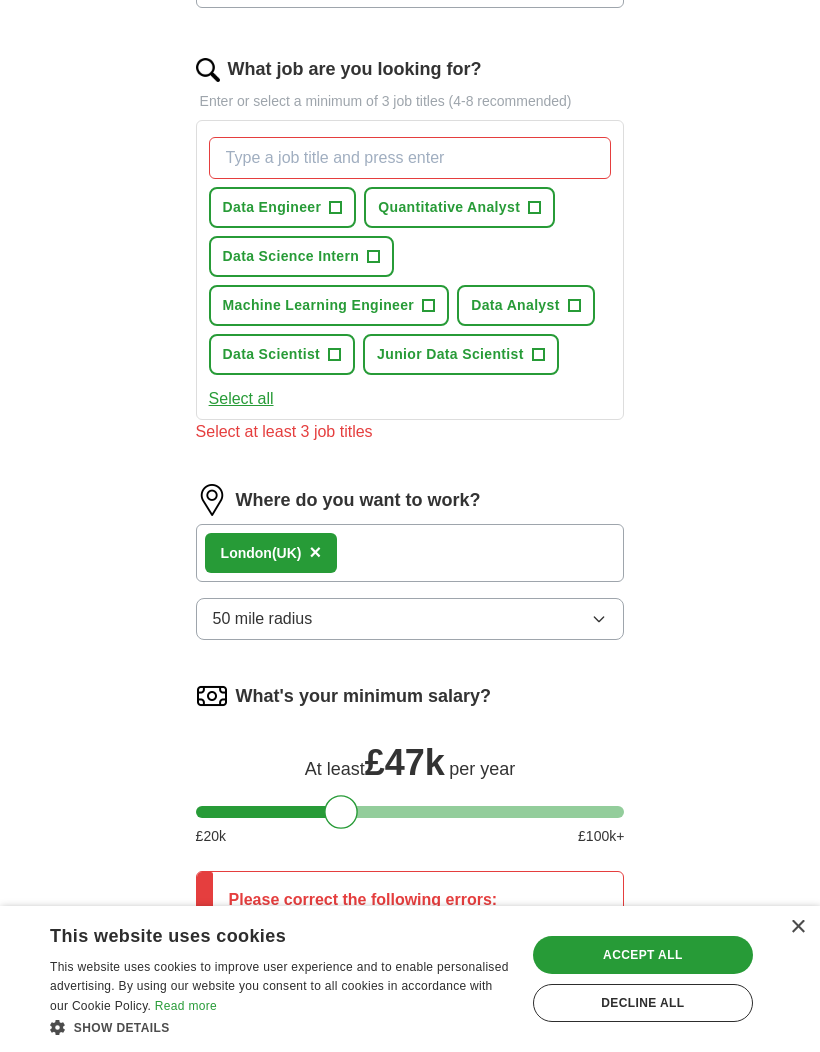 click on "Data Engineer" at bounding box center (272, 207) 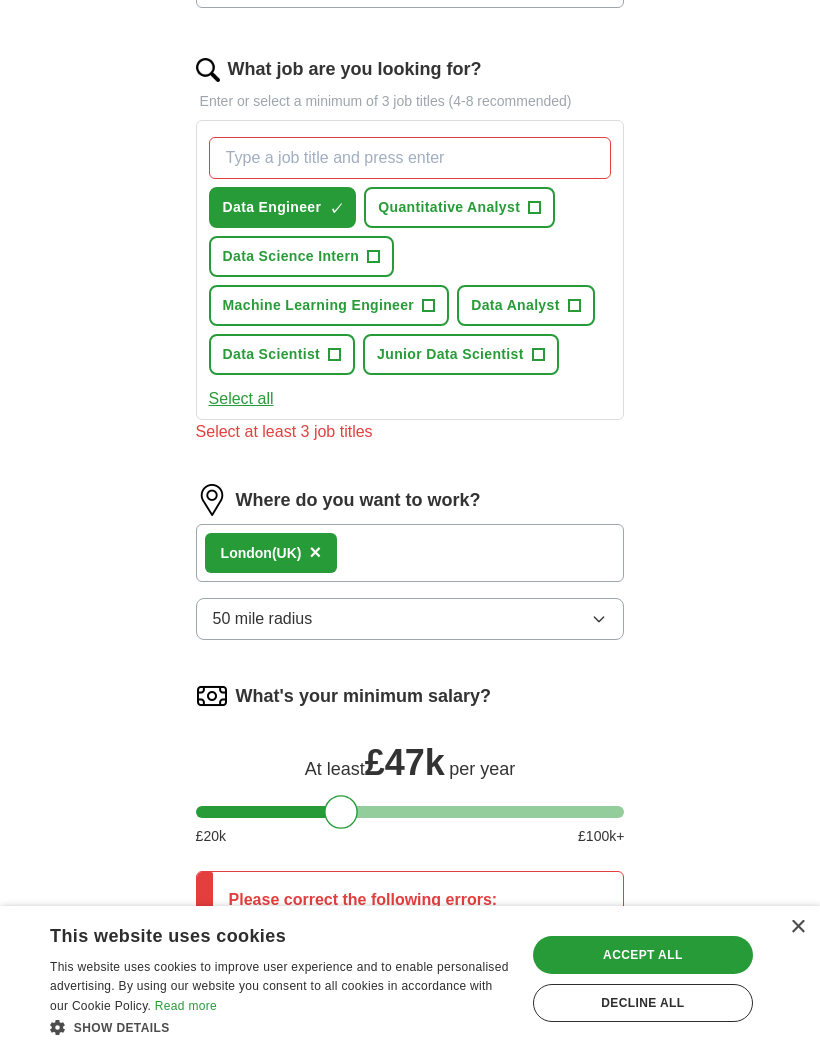 click on "Data Scientist" at bounding box center (272, 354) 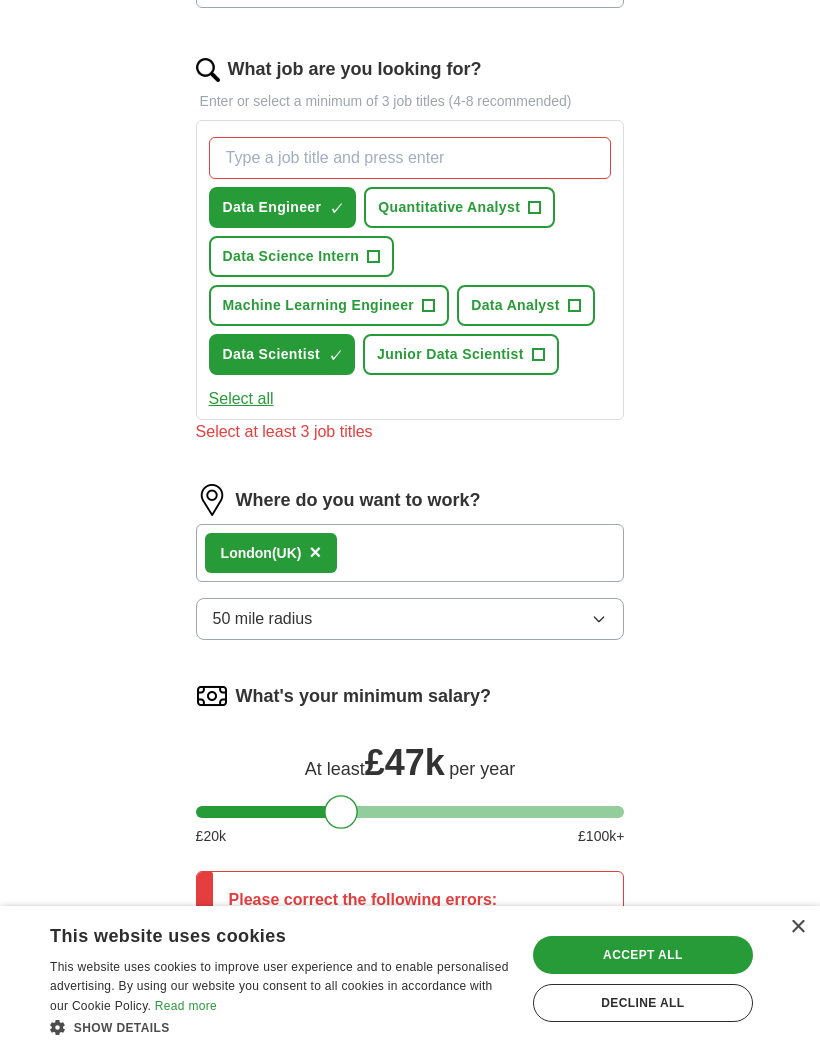 click on "+" at bounding box center (574, 306) 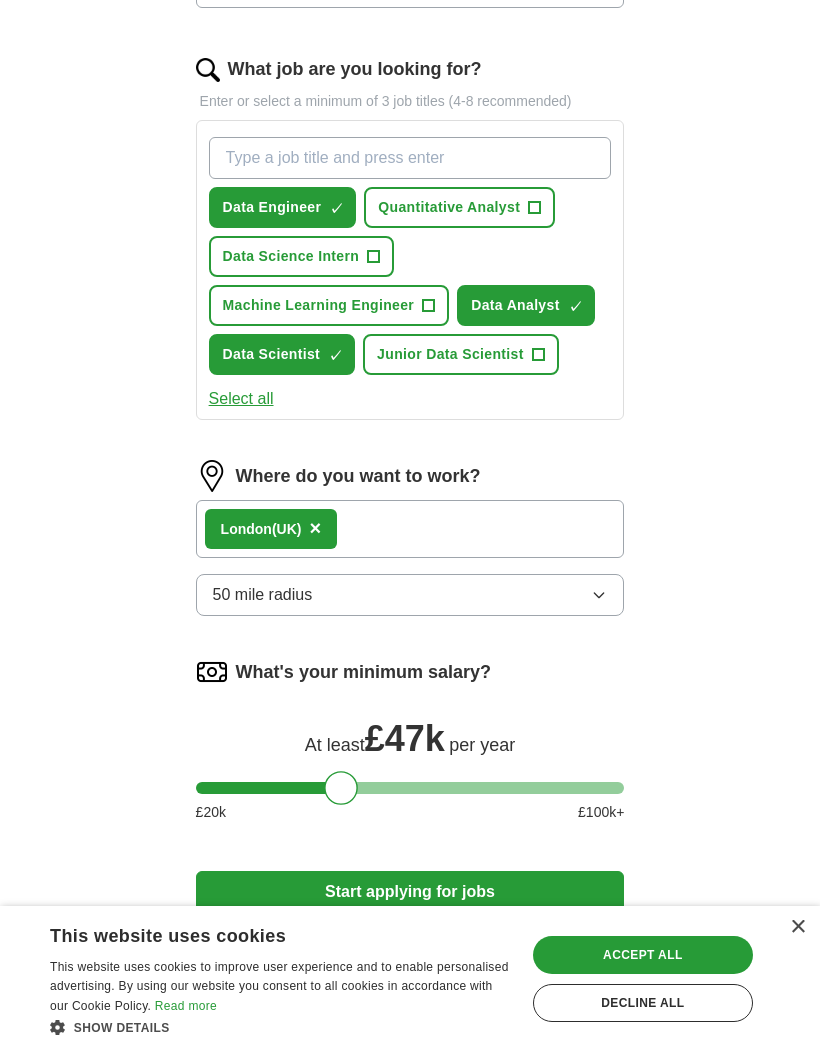 click on "Machine Learning Engineer" at bounding box center [319, 305] 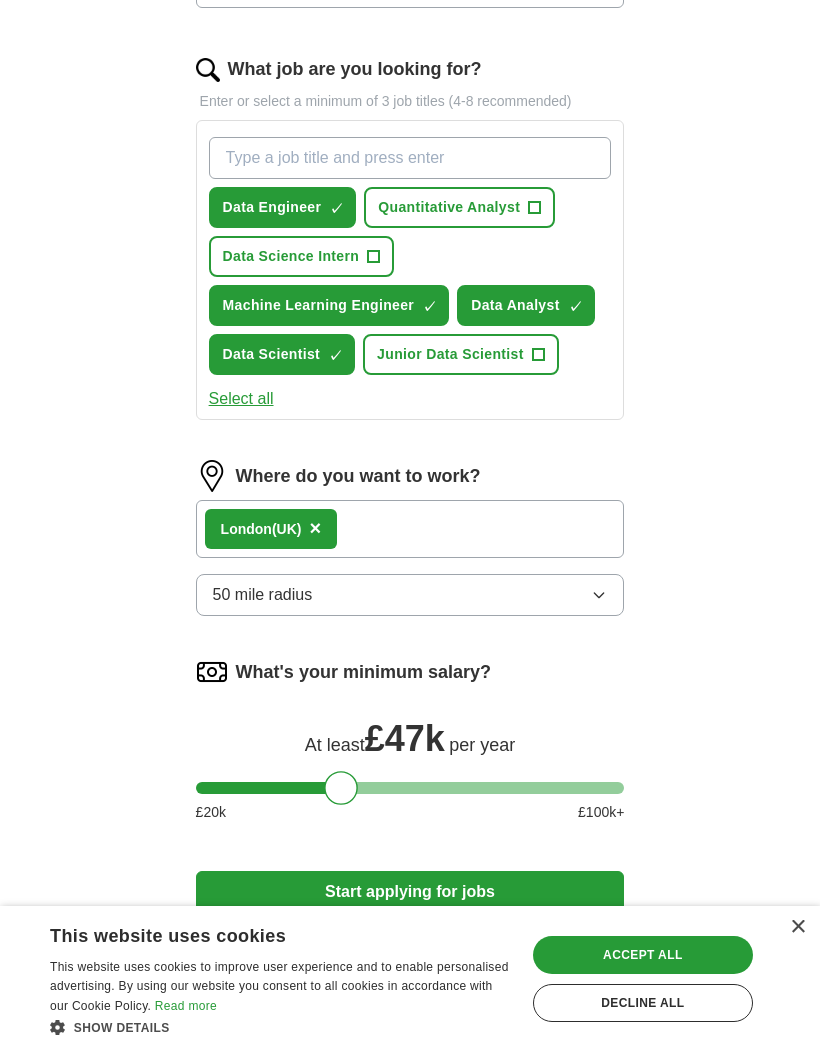 click on "Quantitative Analyst +" at bounding box center (459, 207) 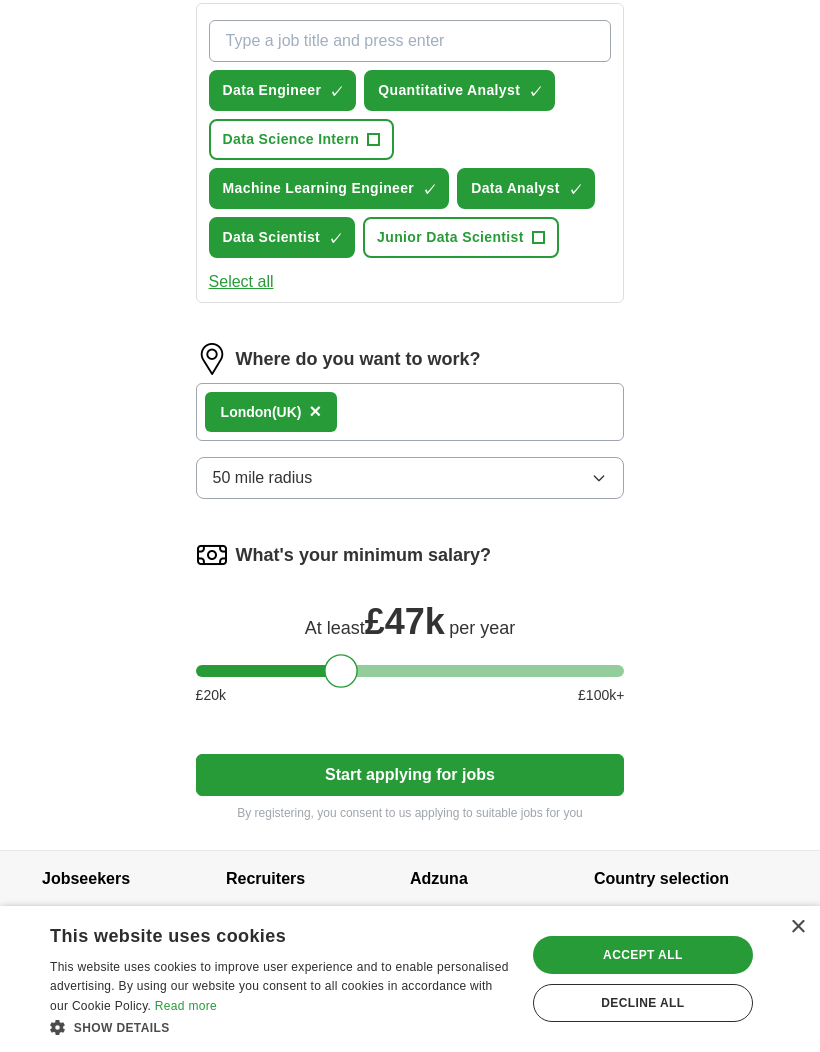 click on "Start applying for jobs" at bounding box center [410, 775] 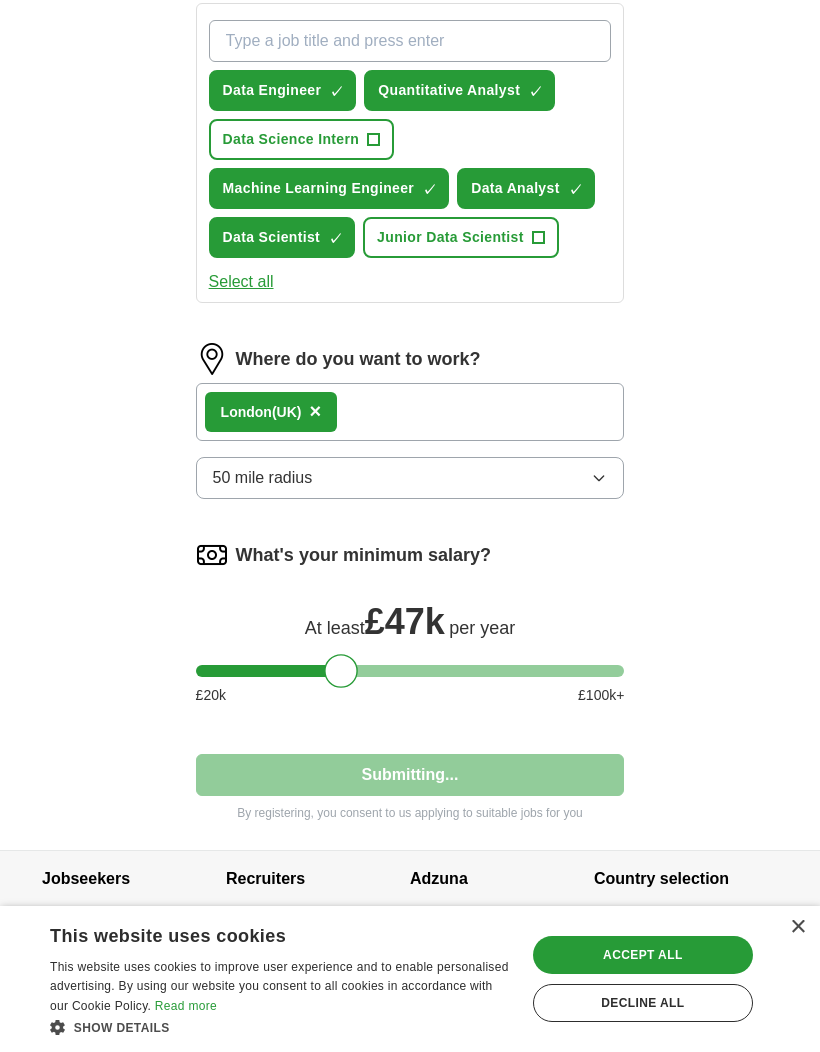 select on "**" 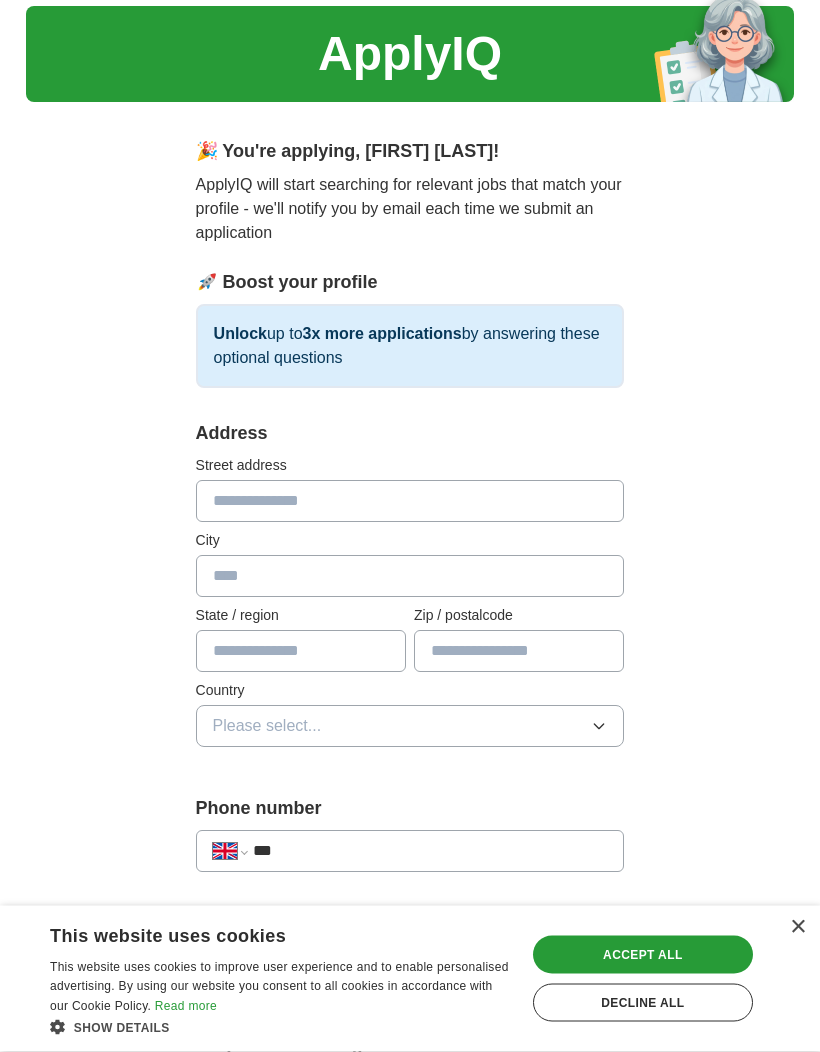 scroll, scrollTop: 0, scrollLeft: 0, axis: both 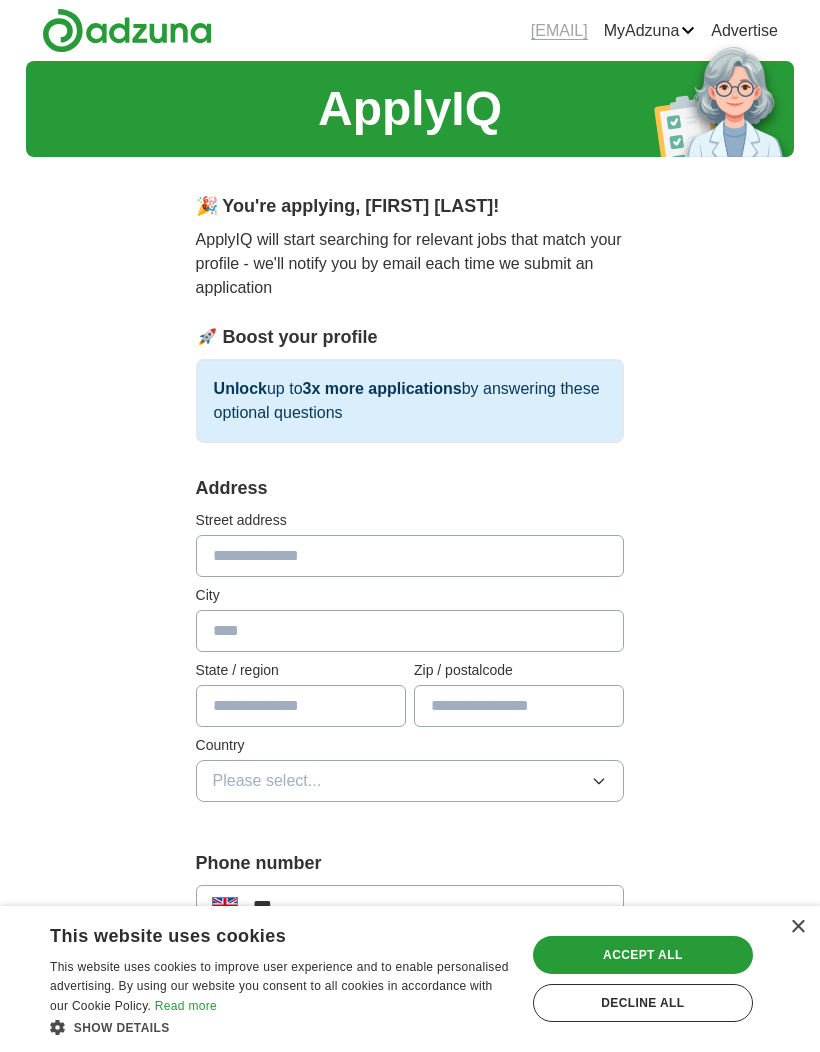 click at bounding box center [410, 556] 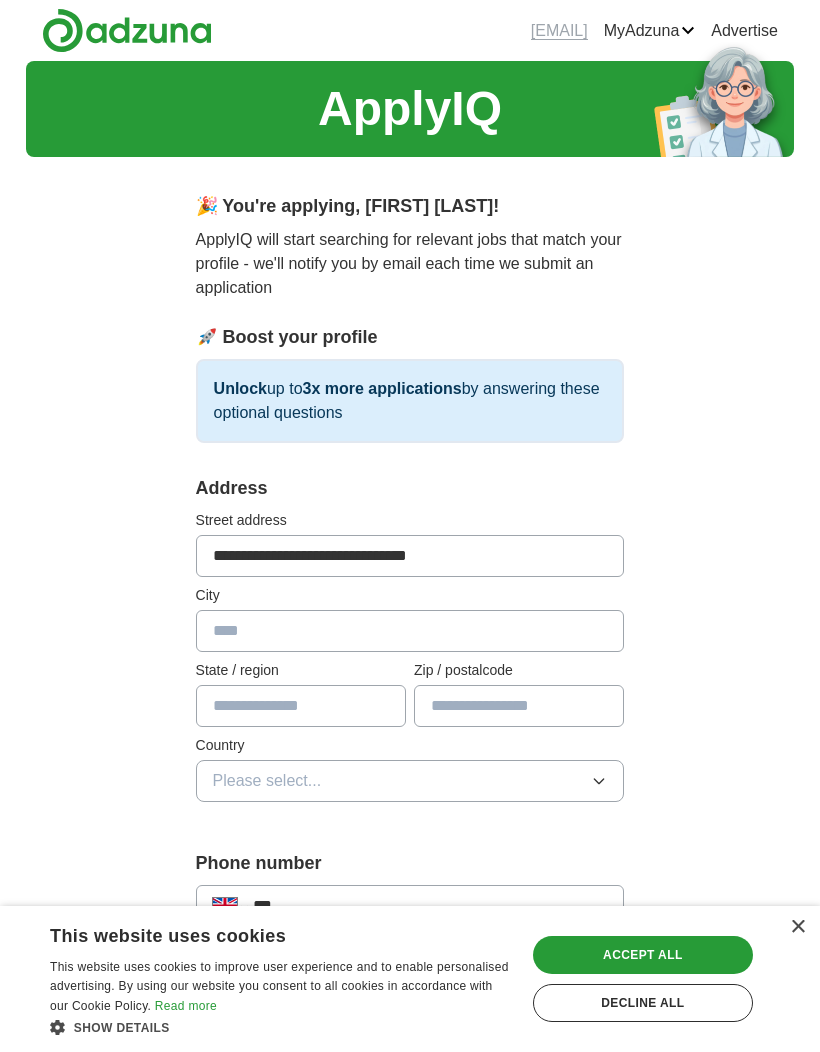 type on "*******" 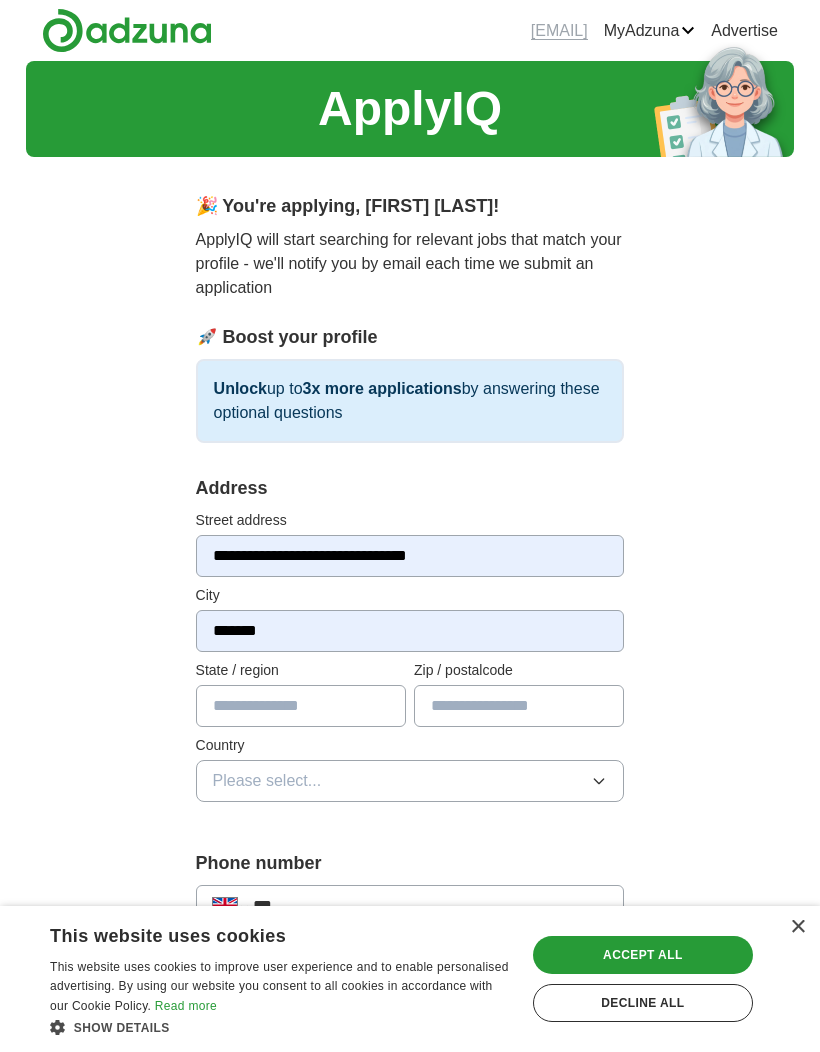 type on "**********" 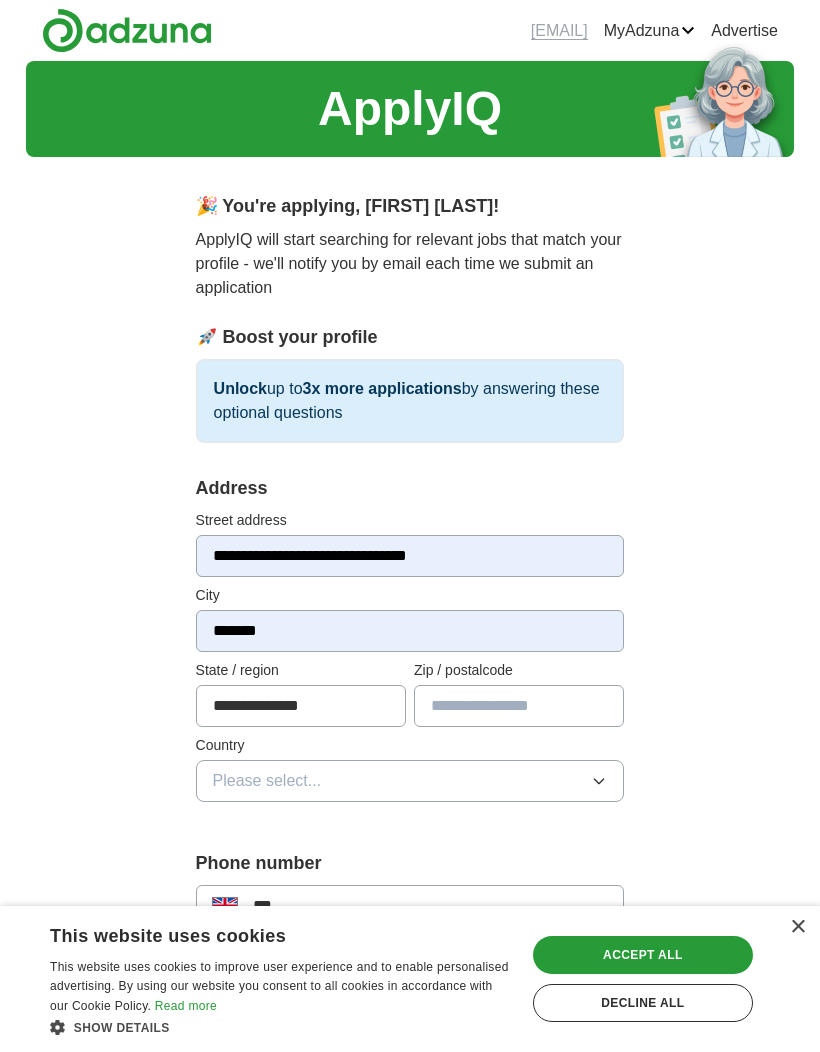 type on "*******" 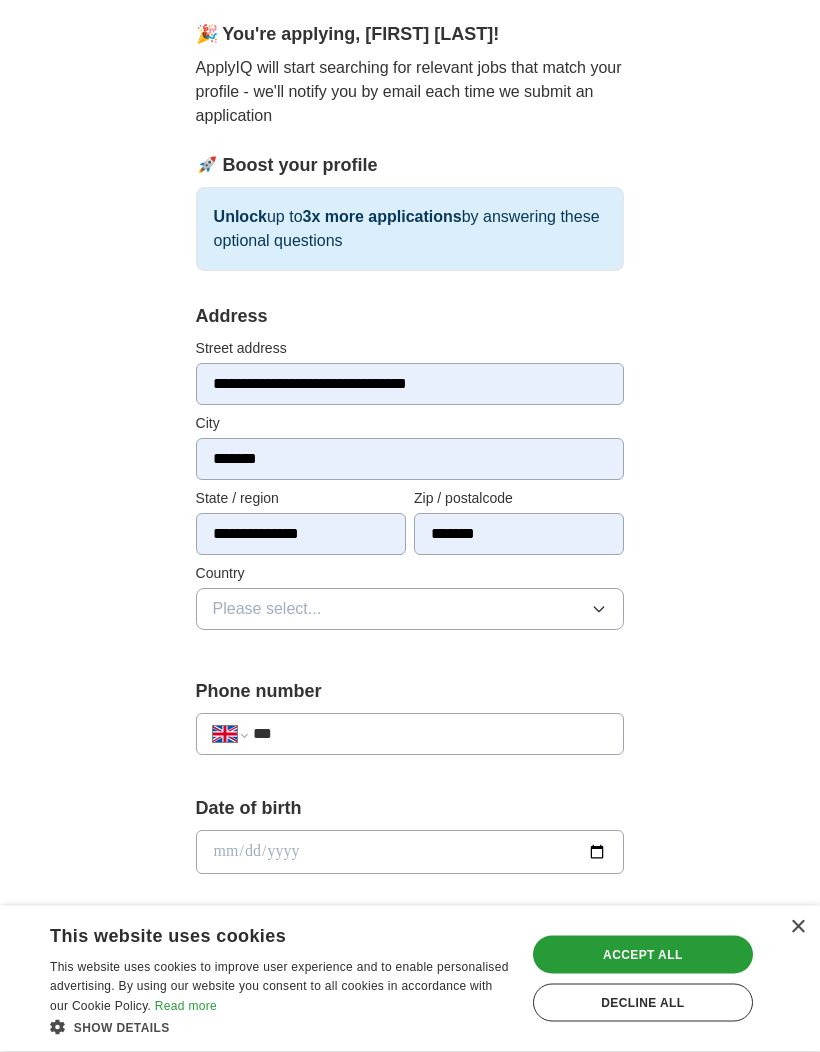scroll, scrollTop: 183, scrollLeft: 0, axis: vertical 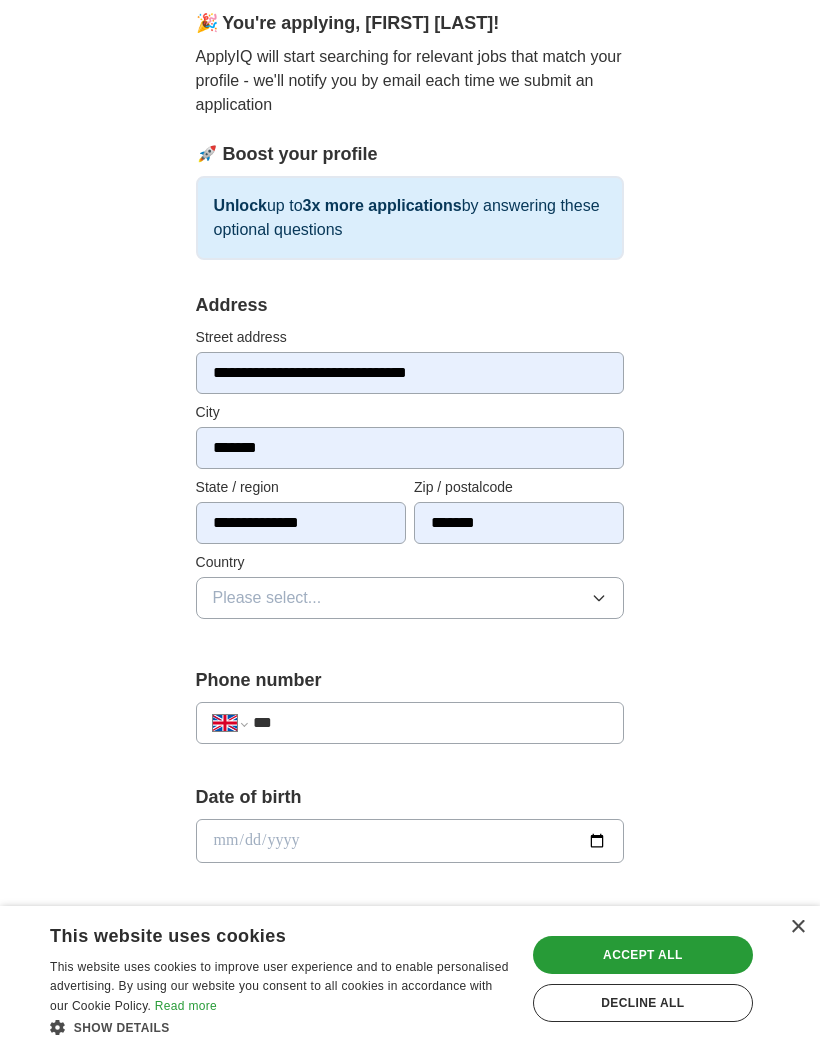 click on "Please select..." at bounding box center (410, 598) 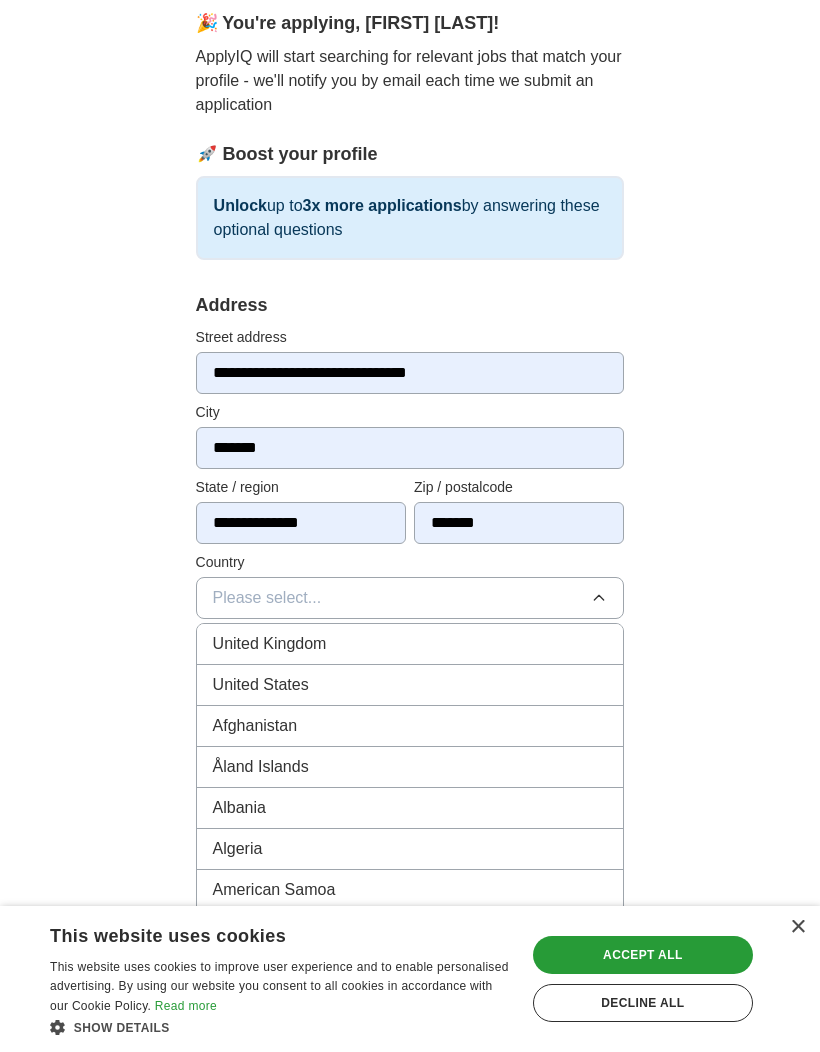 click on "United Kingdom" at bounding box center [410, 644] 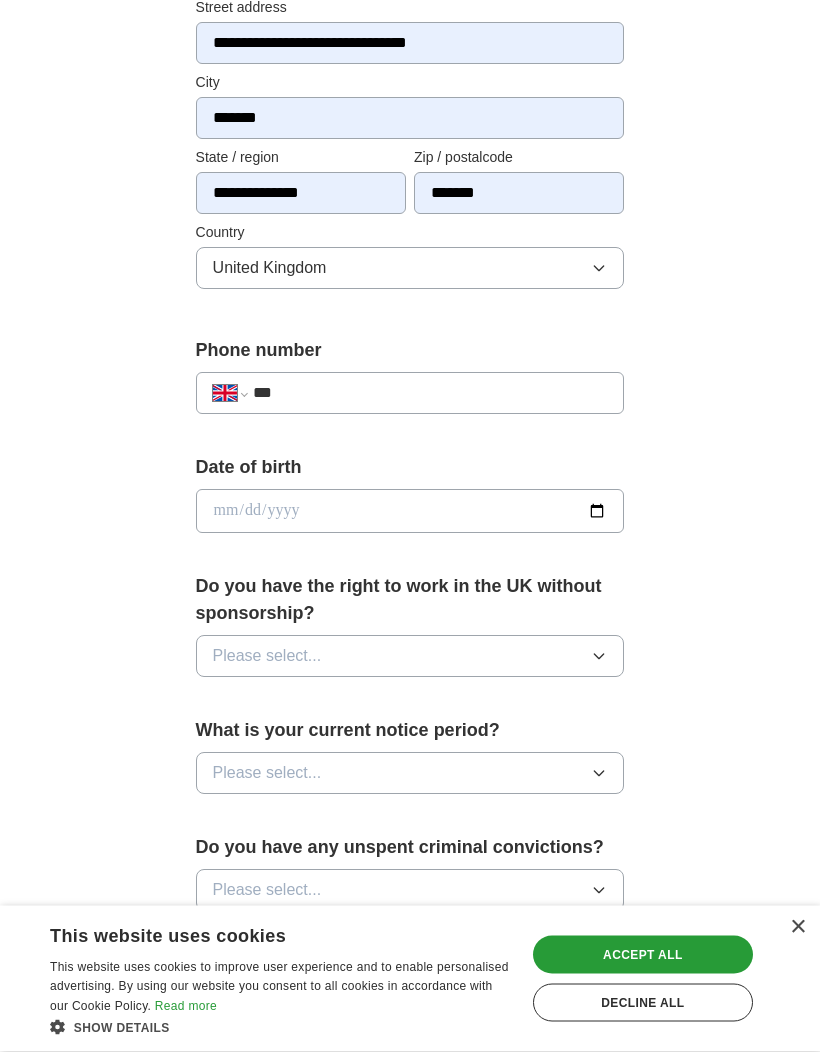 click on "***" at bounding box center [430, 394] 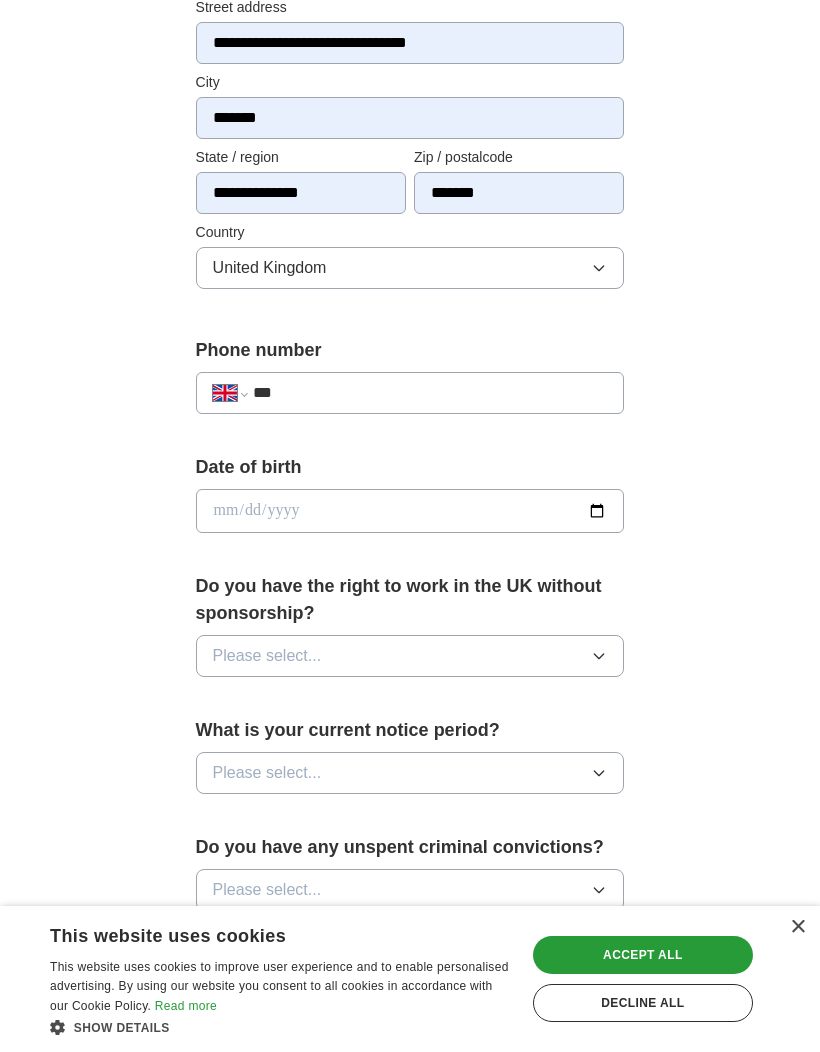 scroll, scrollTop: 512, scrollLeft: 0, axis: vertical 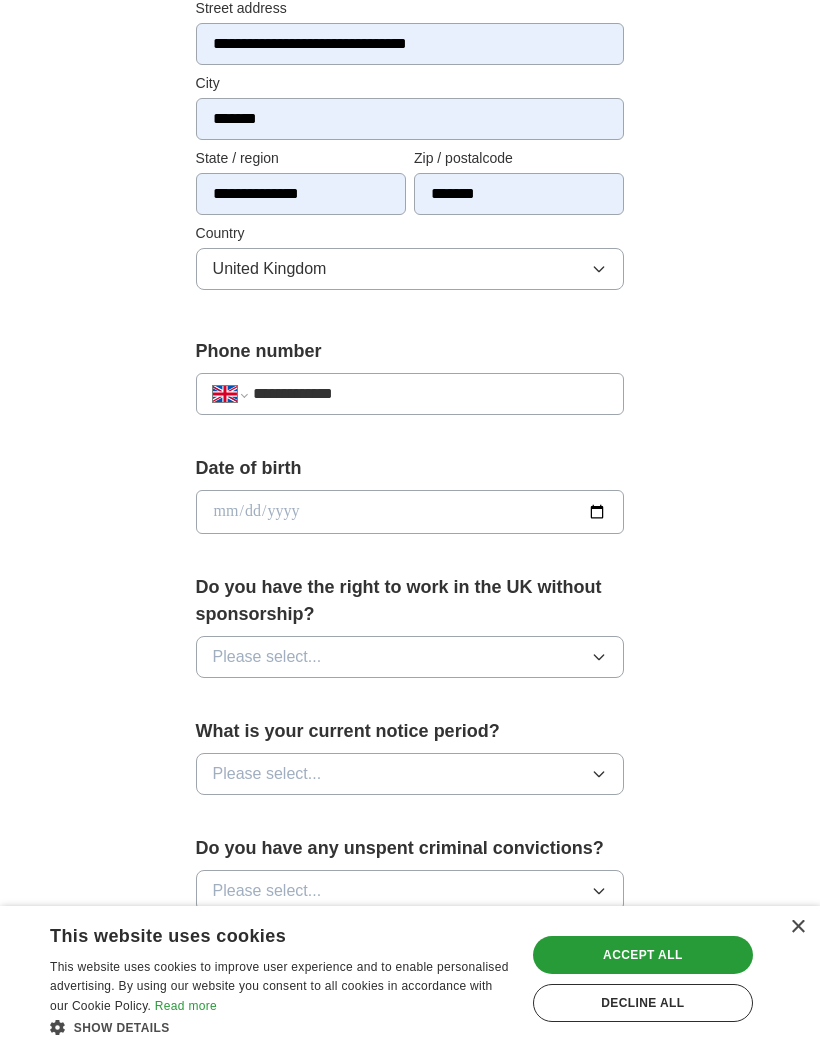 type on "**********" 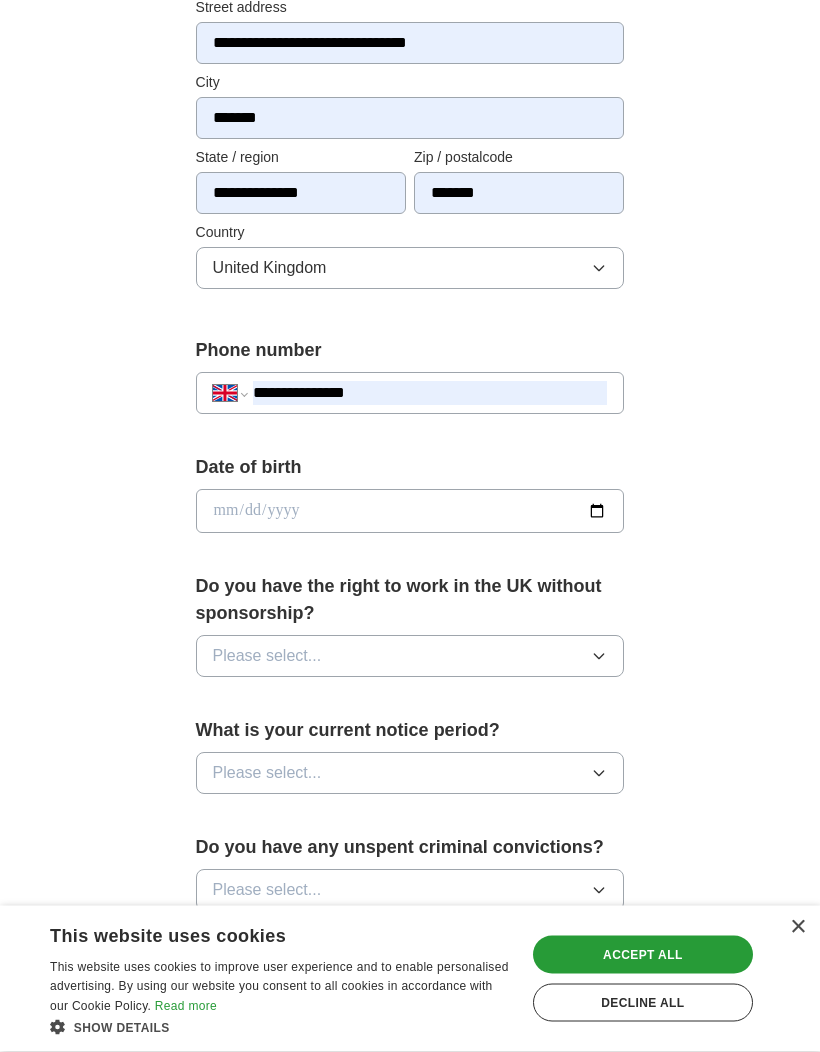click at bounding box center [410, 512] 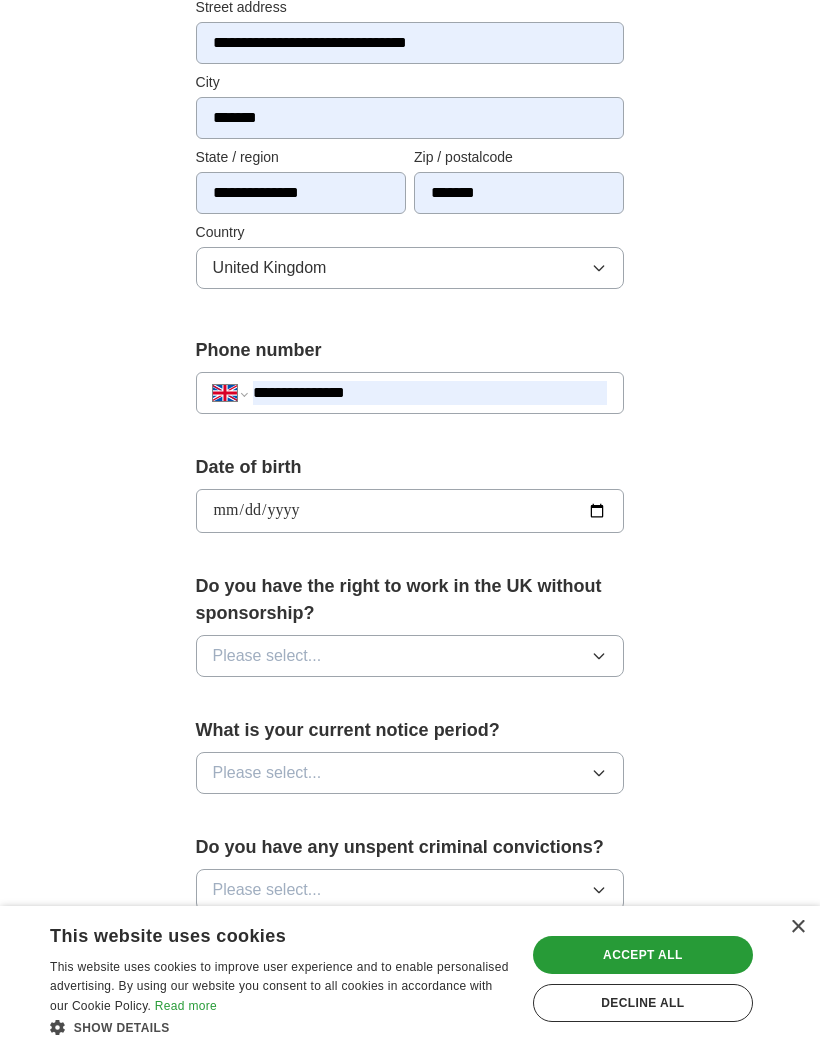 type on "**********" 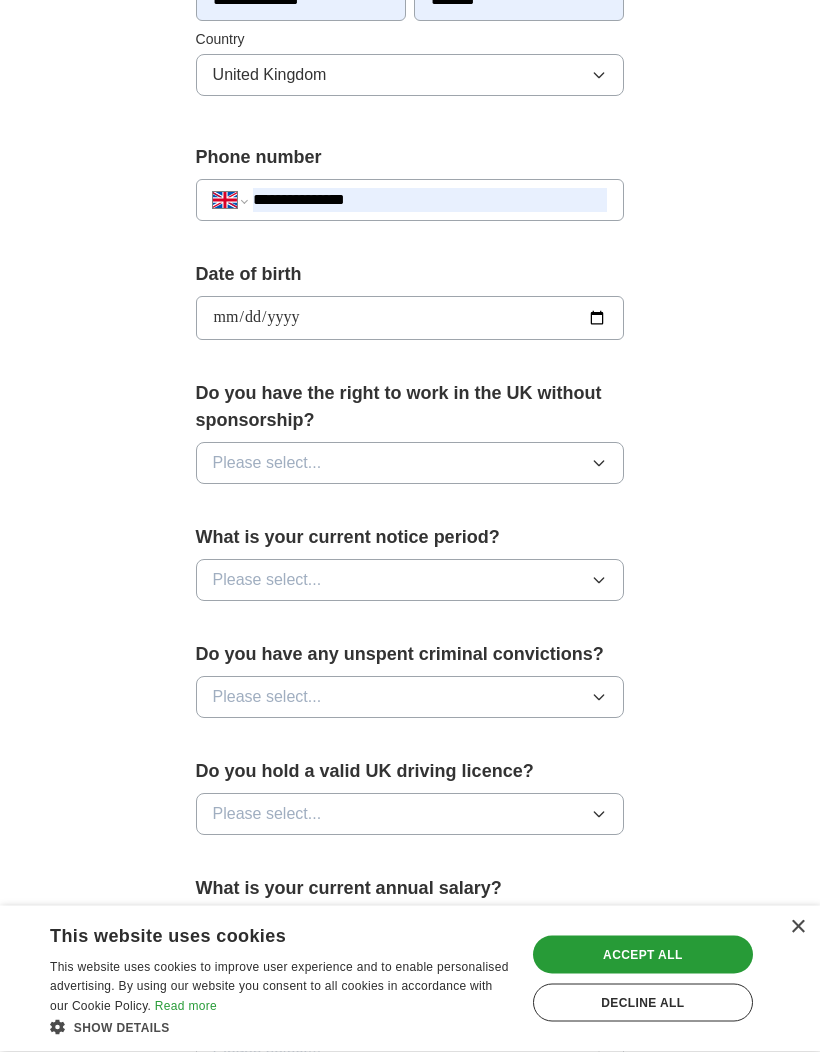 click on "Please select..." at bounding box center [410, 464] 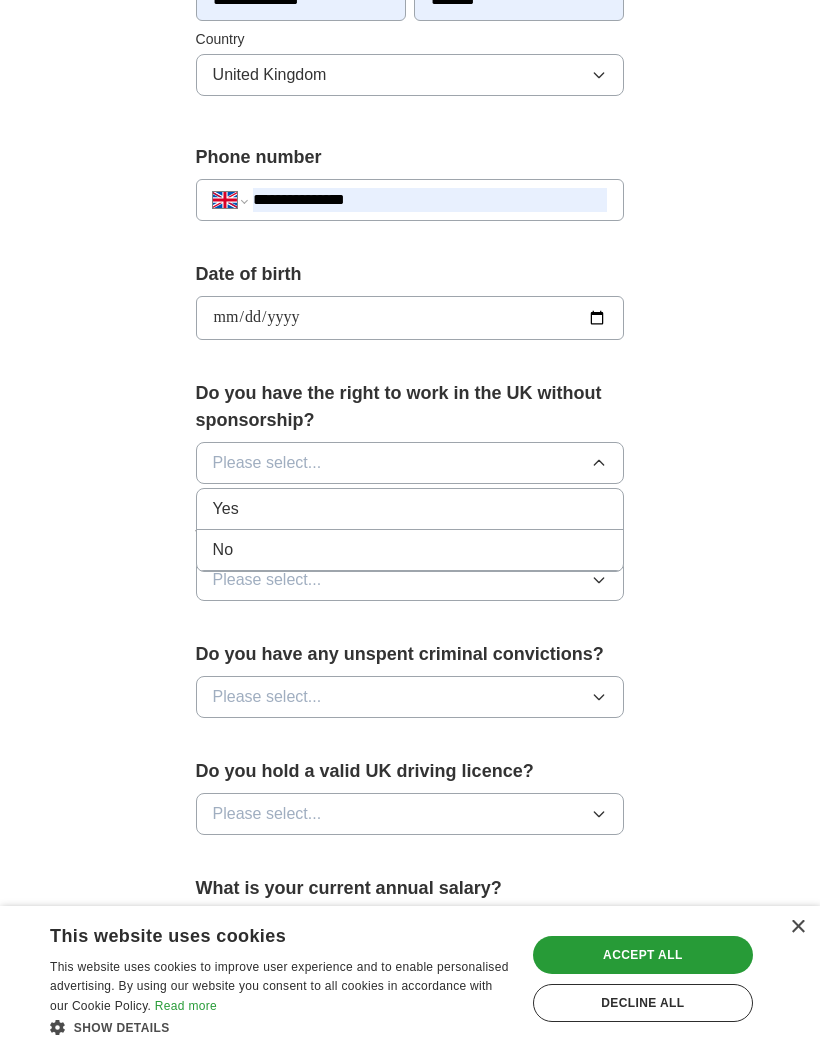 click on "Yes" at bounding box center [410, 509] 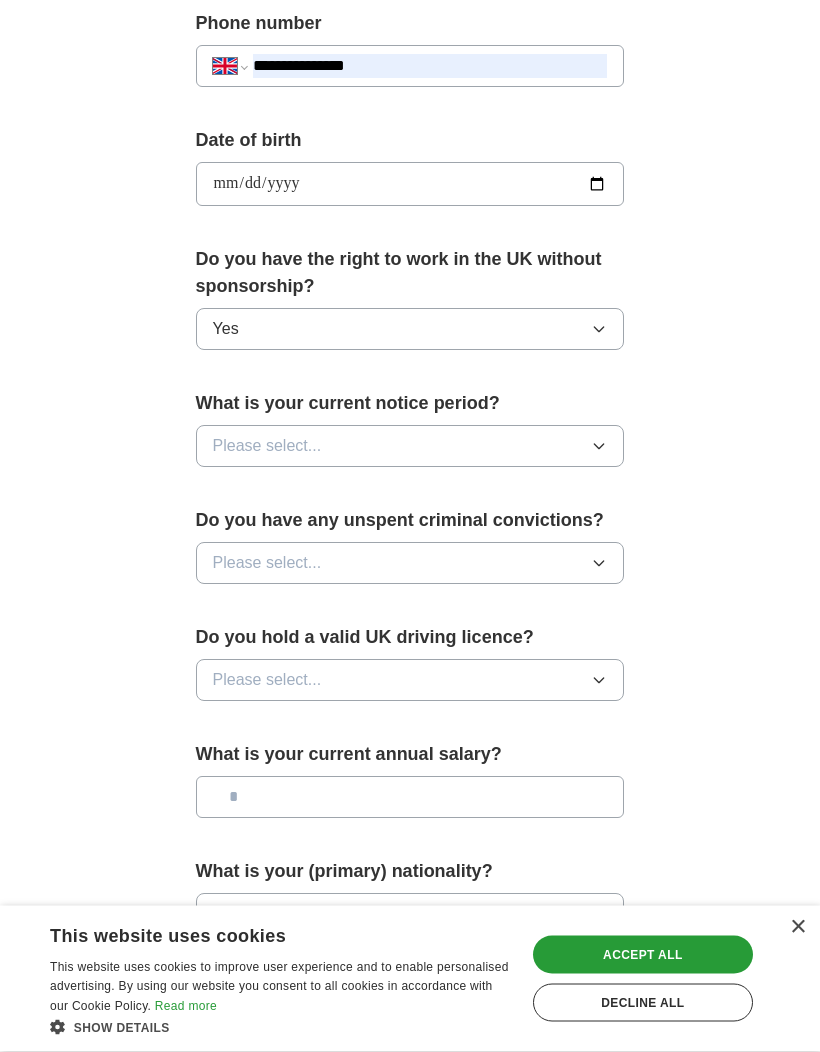 scroll, scrollTop: 841, scrollLeft: 0, axis: vertical 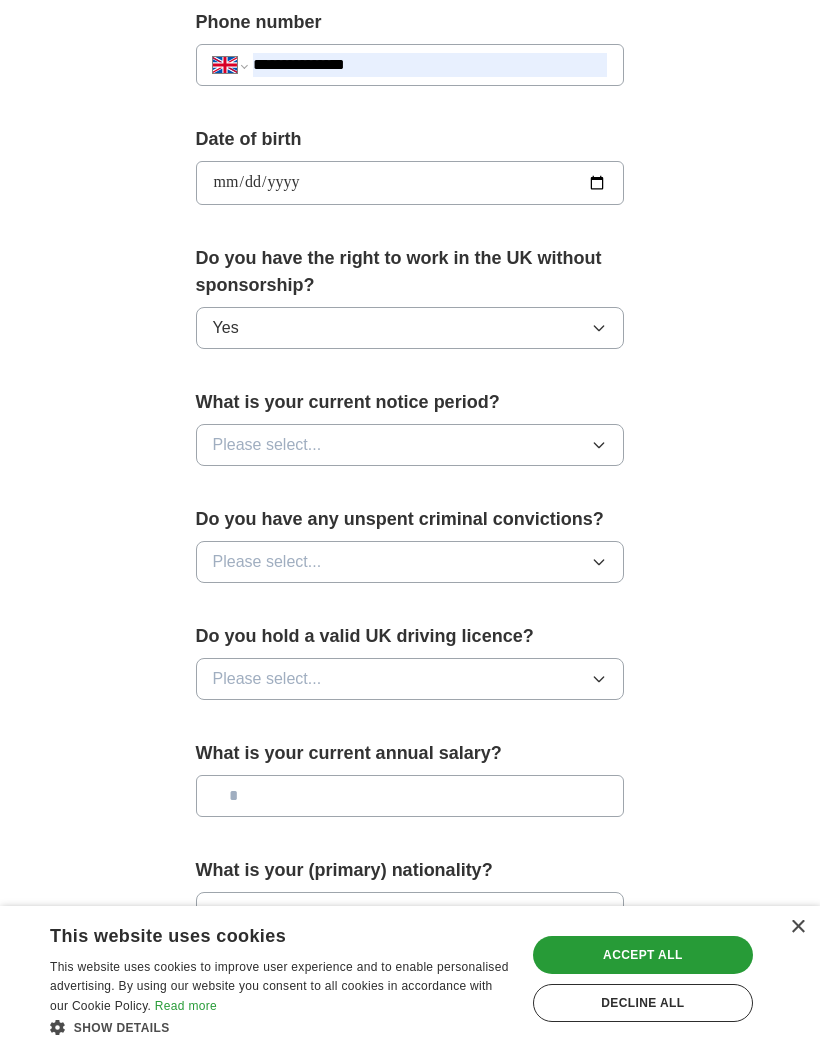 click on "Please select..." at bounding box center [410, 445] 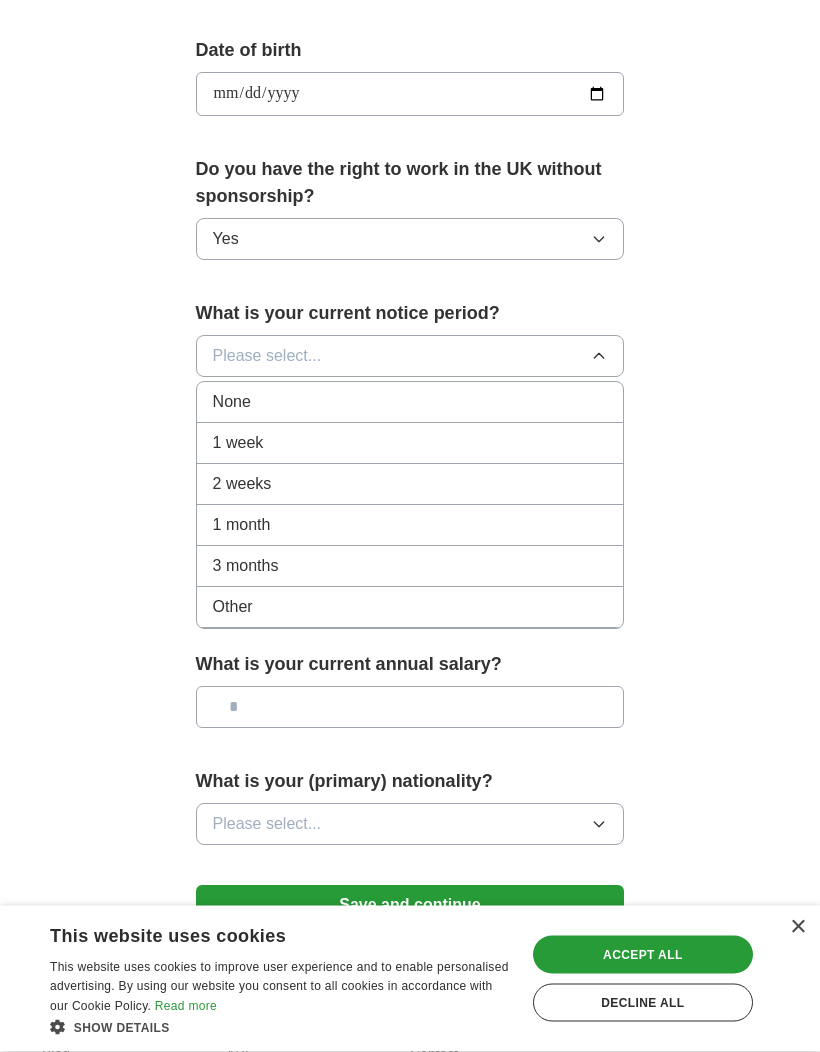scroll, scrollTop: 930, scrollLeft: 0, axis: vertical 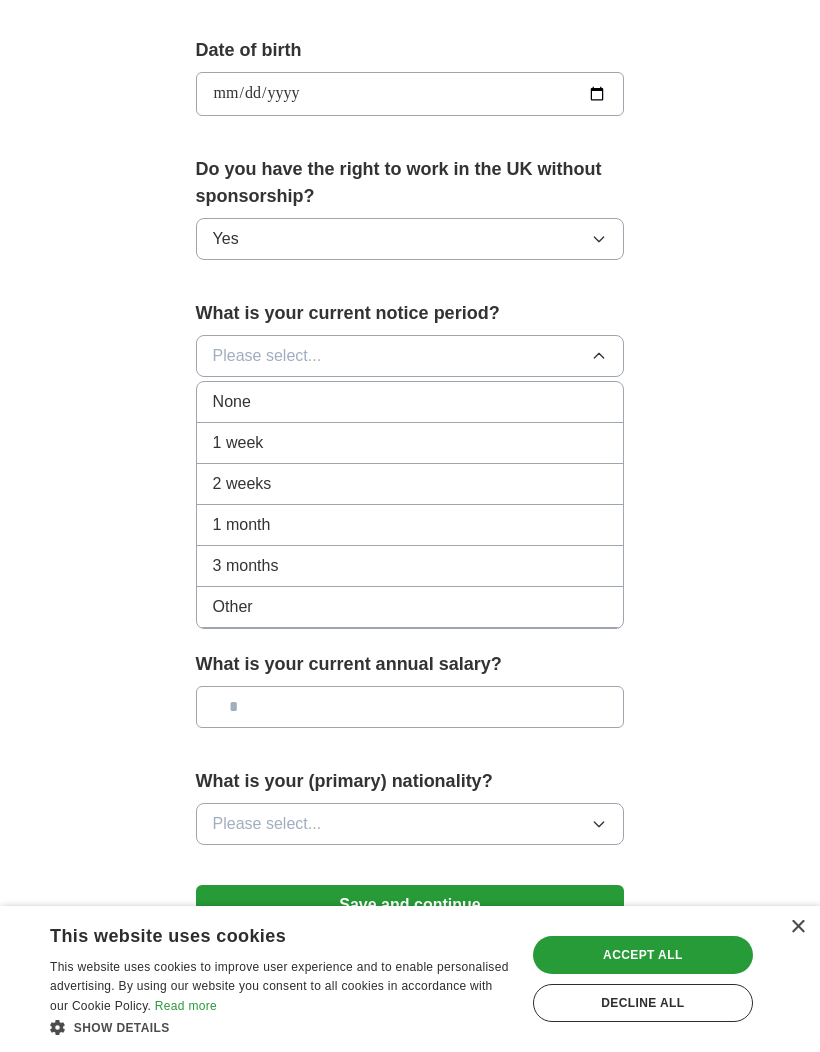 click on "Yes" at bounding box center [410, 239] 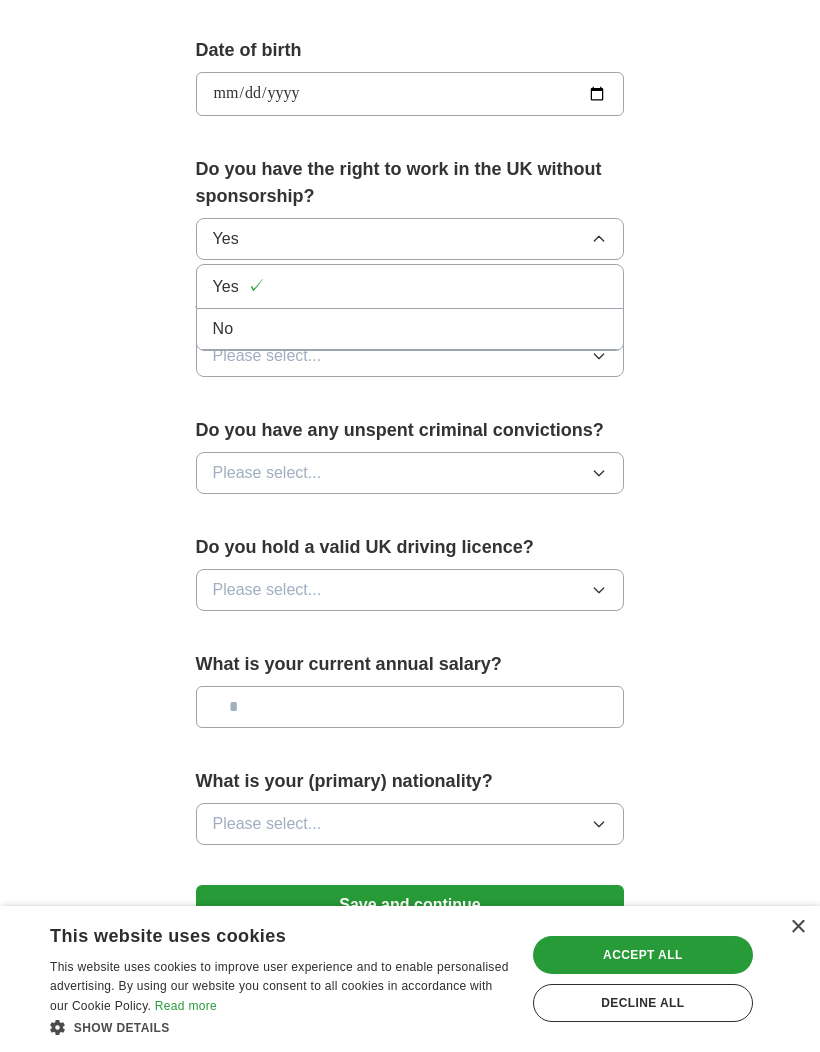 click on "Yes ✓" at bounding box center [410, 286] 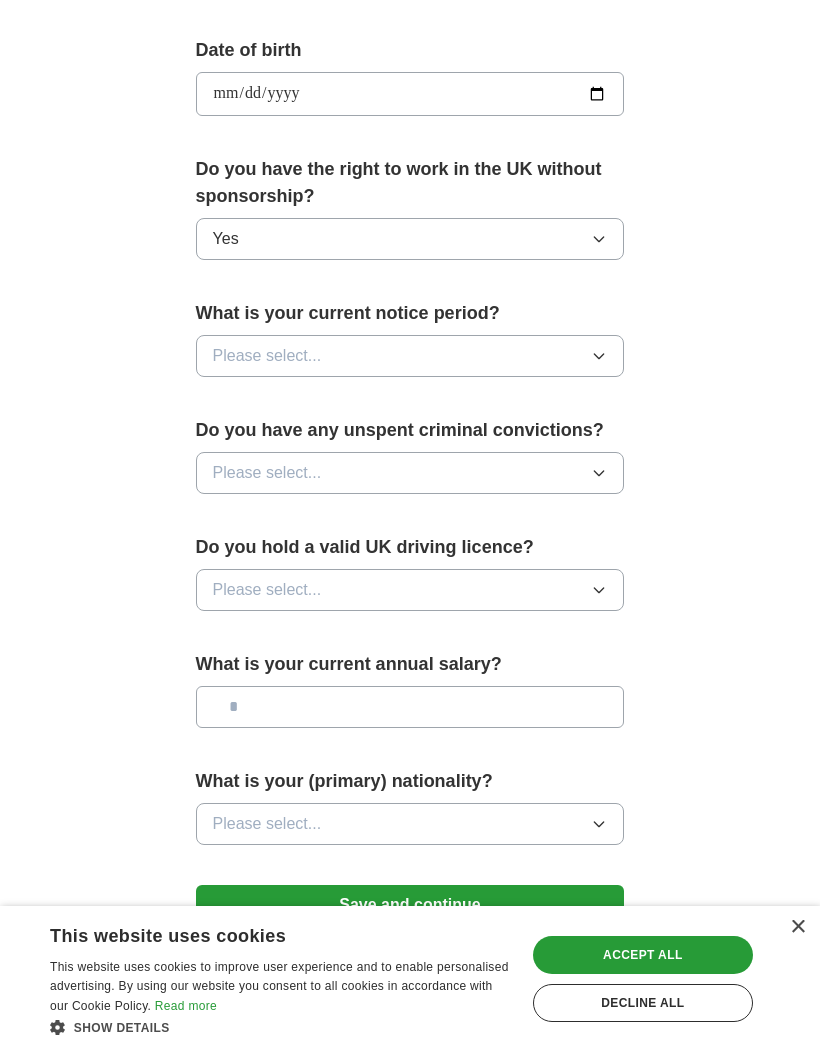 click 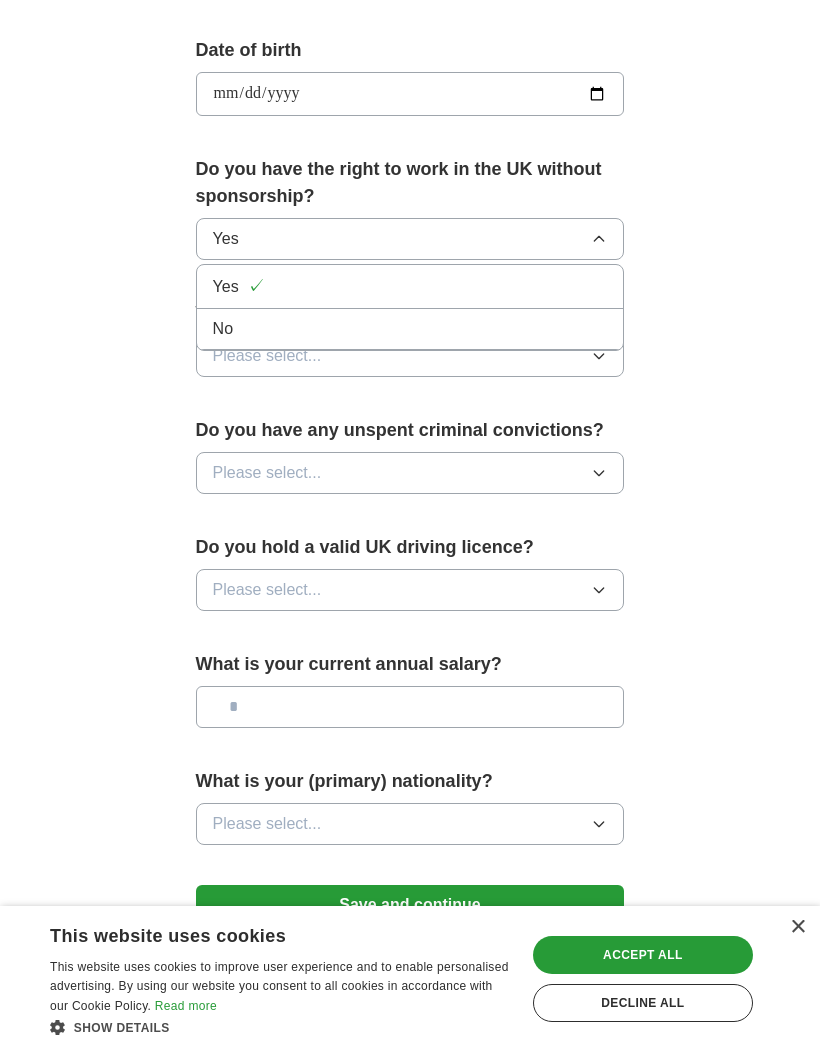 click on "No" at bounding box center [410, 329] 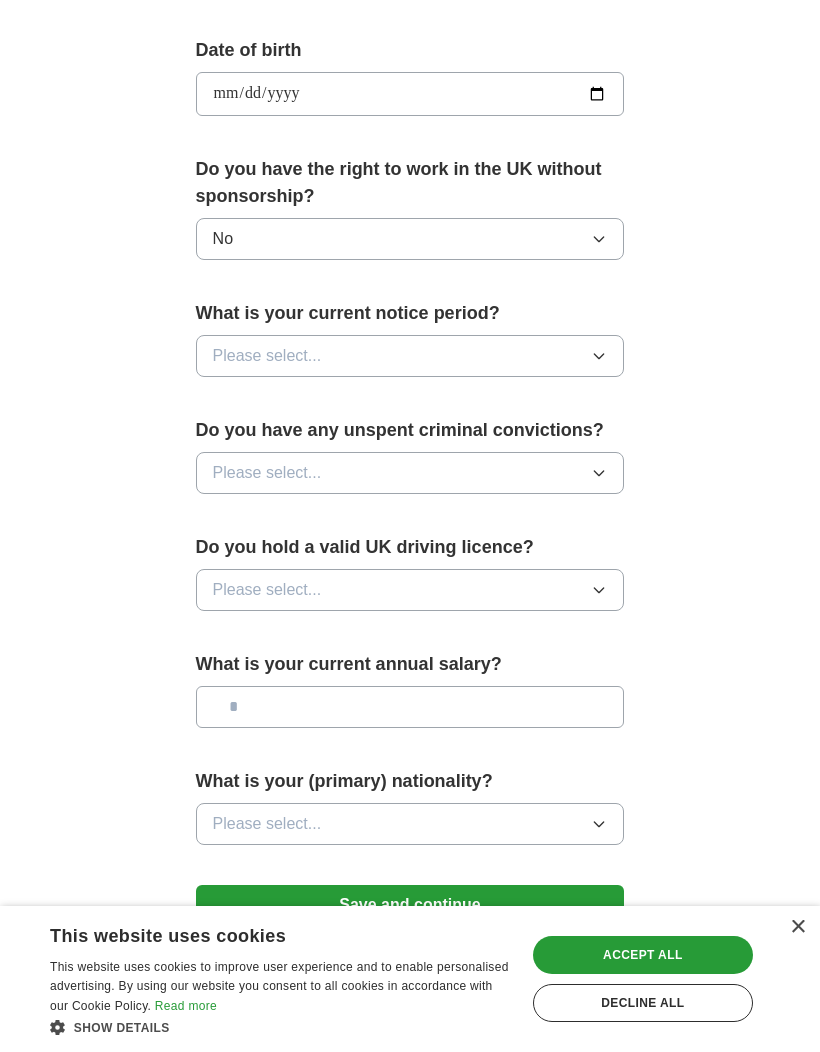 click on "Please select..." at bounding box center (410, 356) 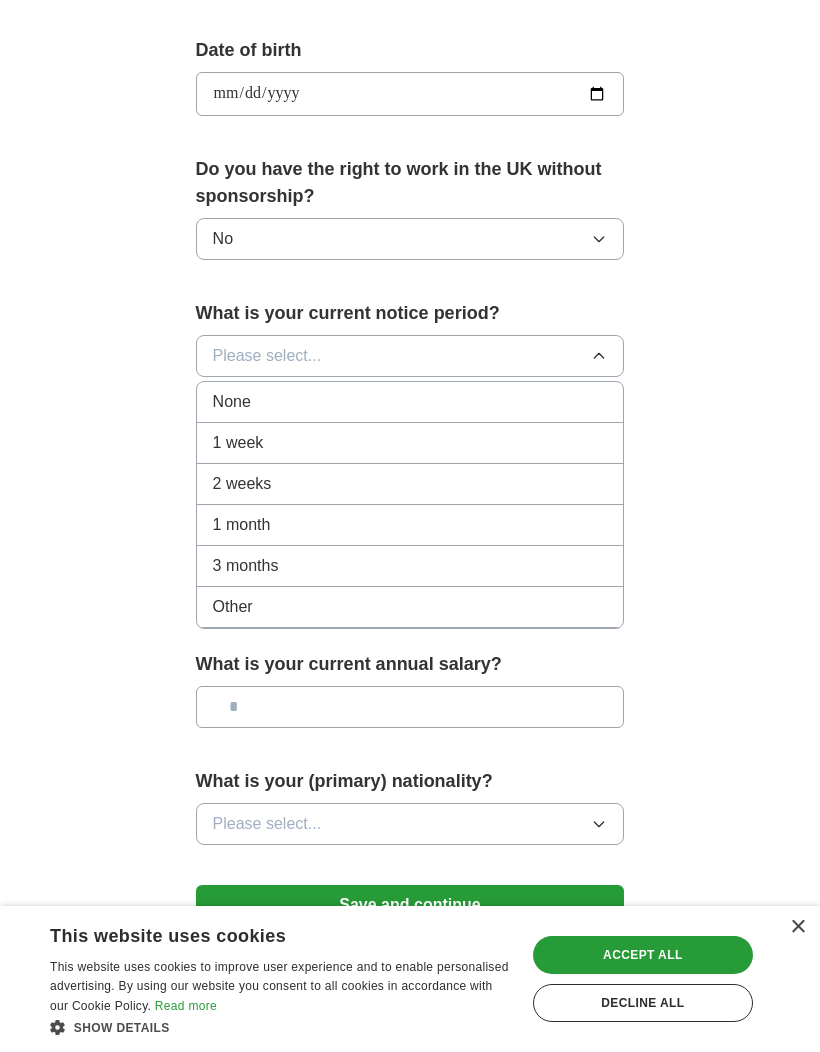 click on "2 weeks" at bounding box center [410, 484] 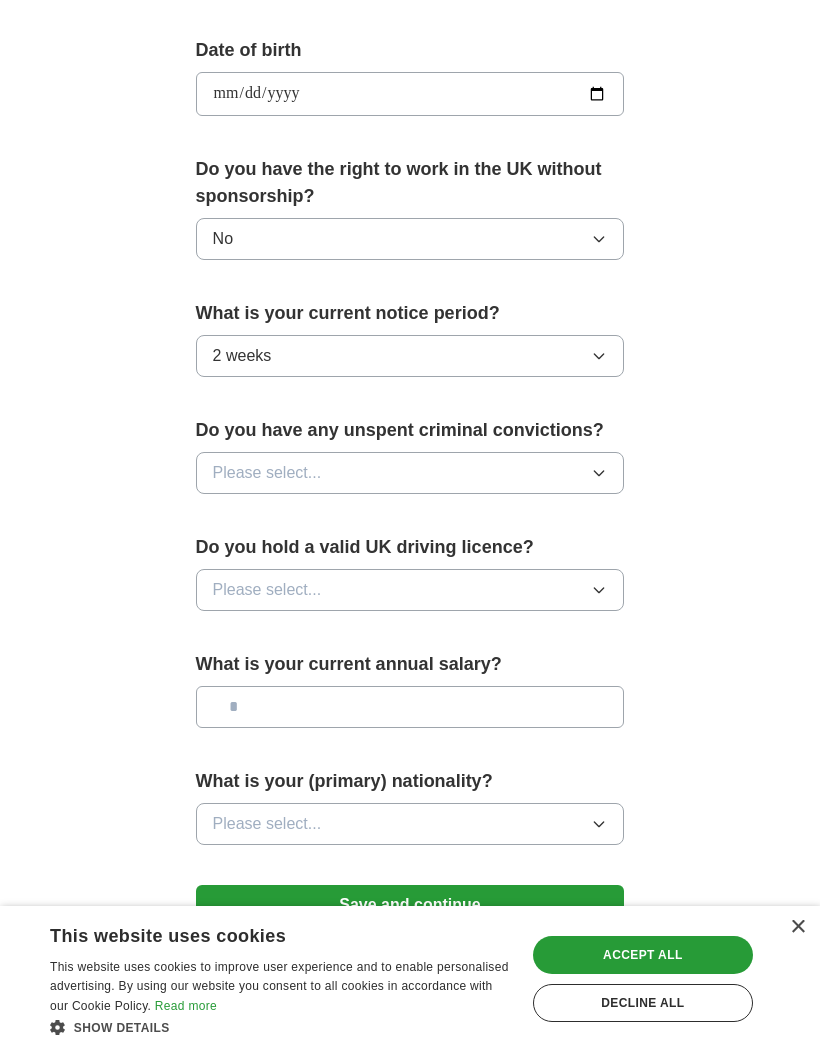click on "2 weeks" at bounding box center [410, 356] 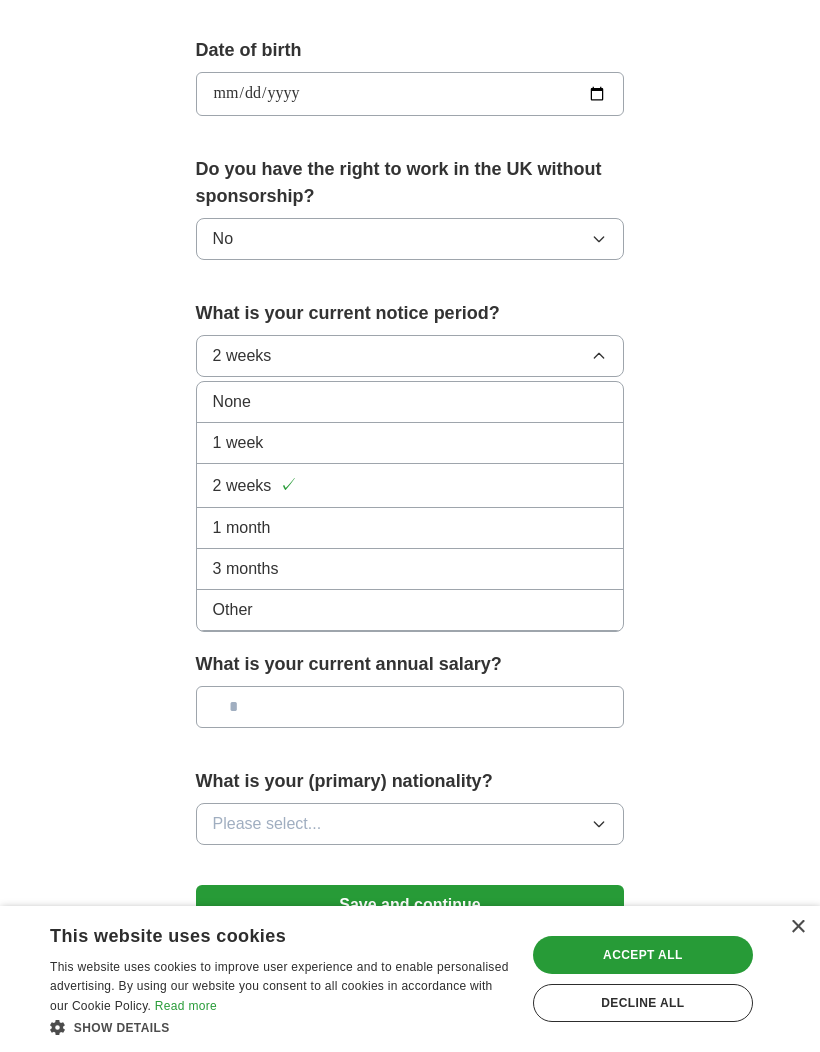 click on "1 week" at bounding box center (410, 443) 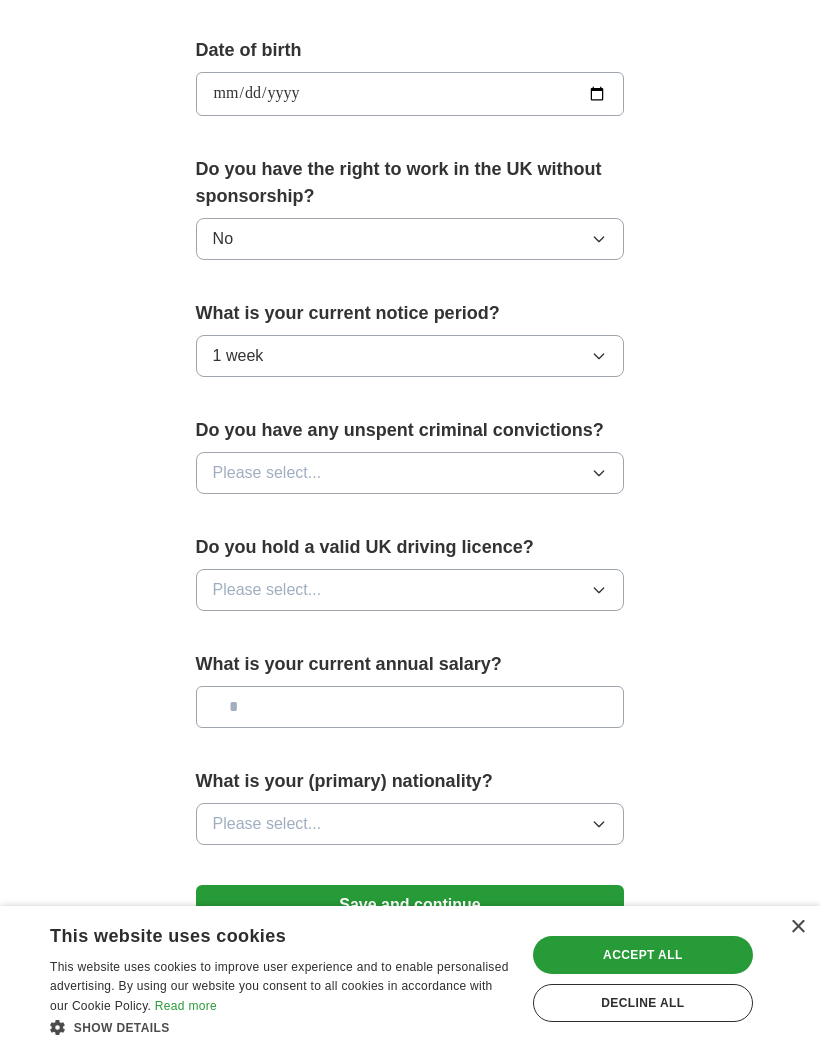 click on "Please select..." at bounding box center [410, 473] 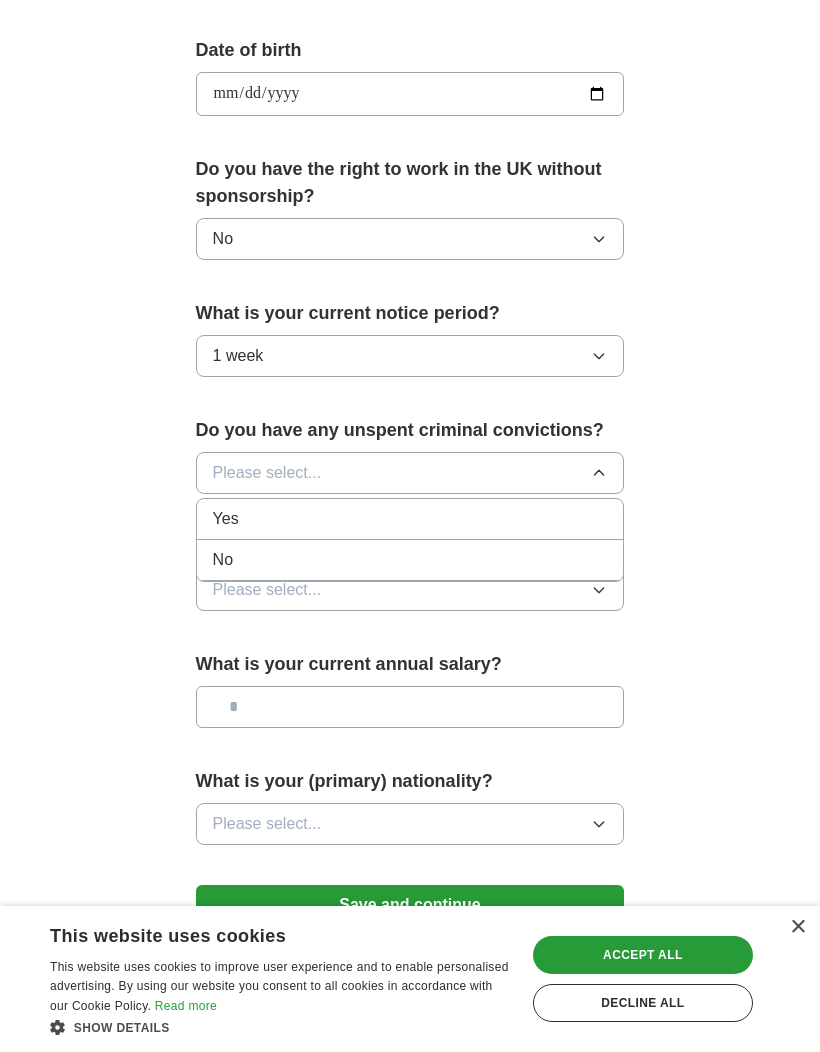 click on "No" at bounding box center [410, 560] 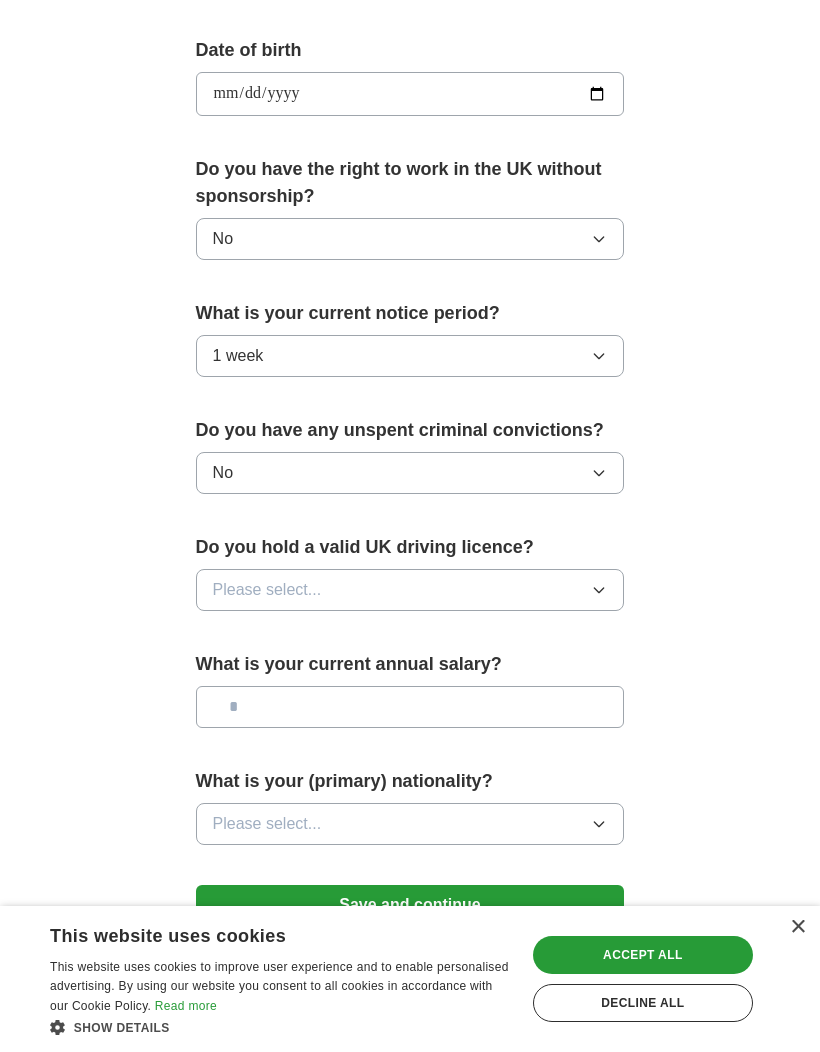 click on "Please select..." at bounding box center [410, 590] 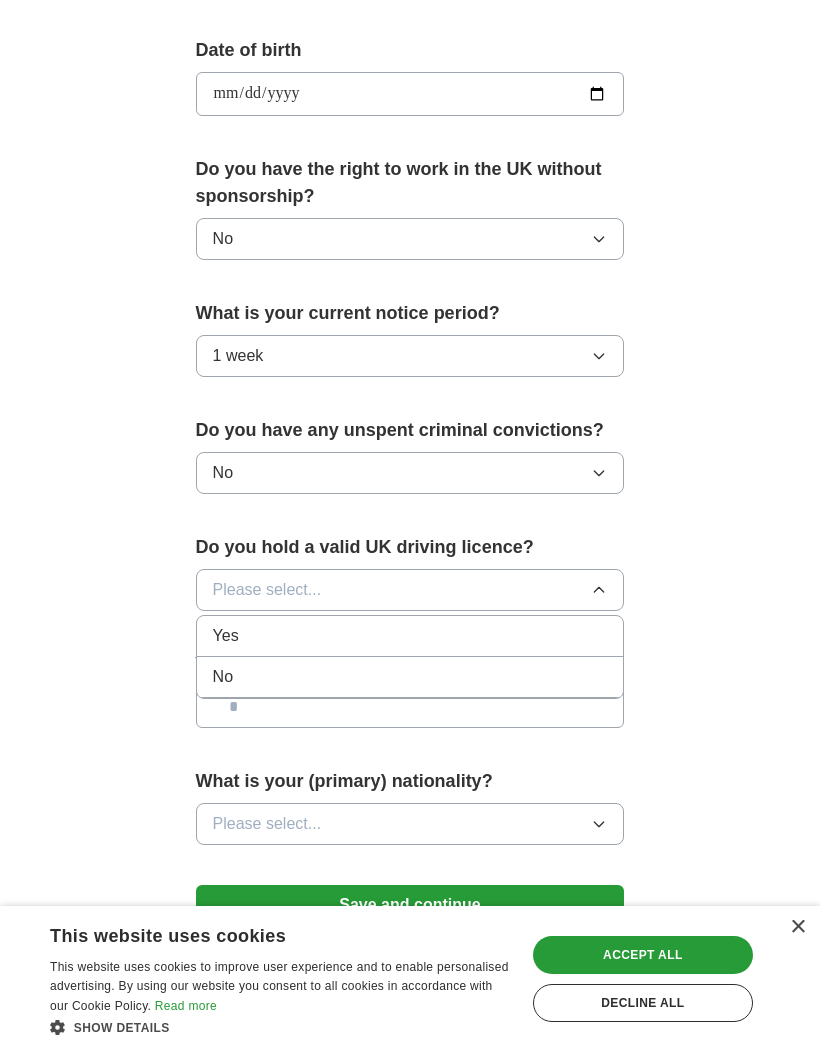 click on "Yes" at bounding box center (410, 636) 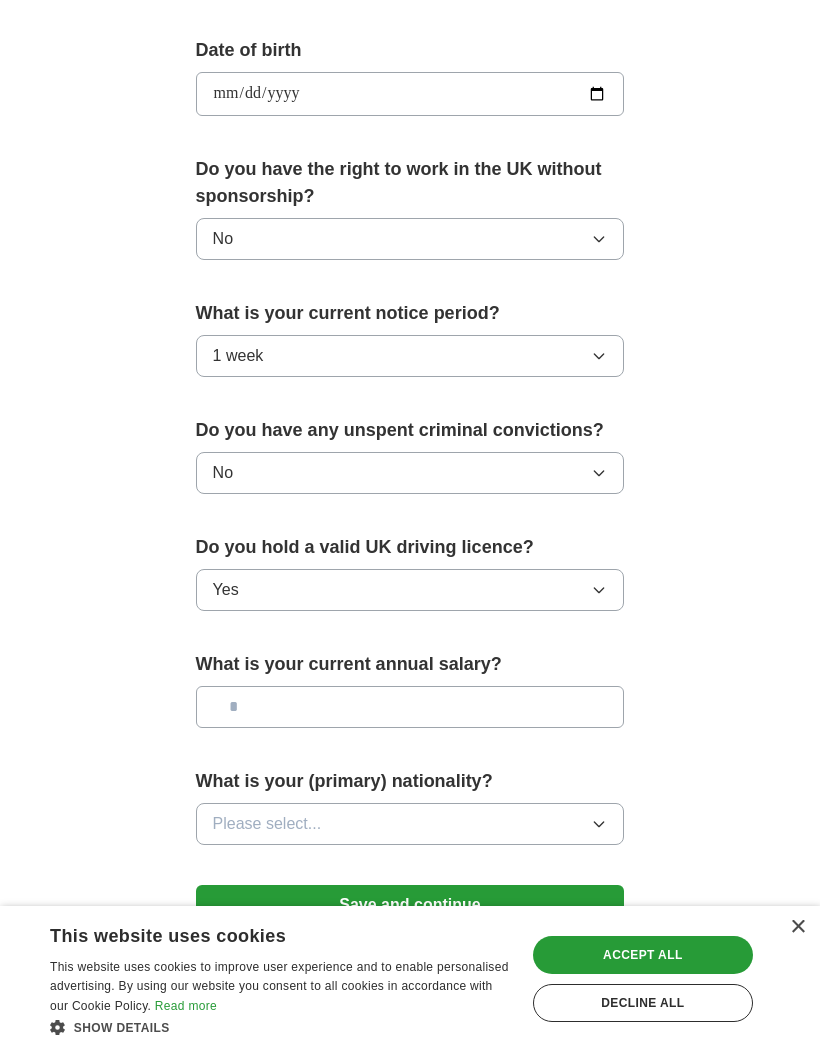 click at bounding box center (410, 707) 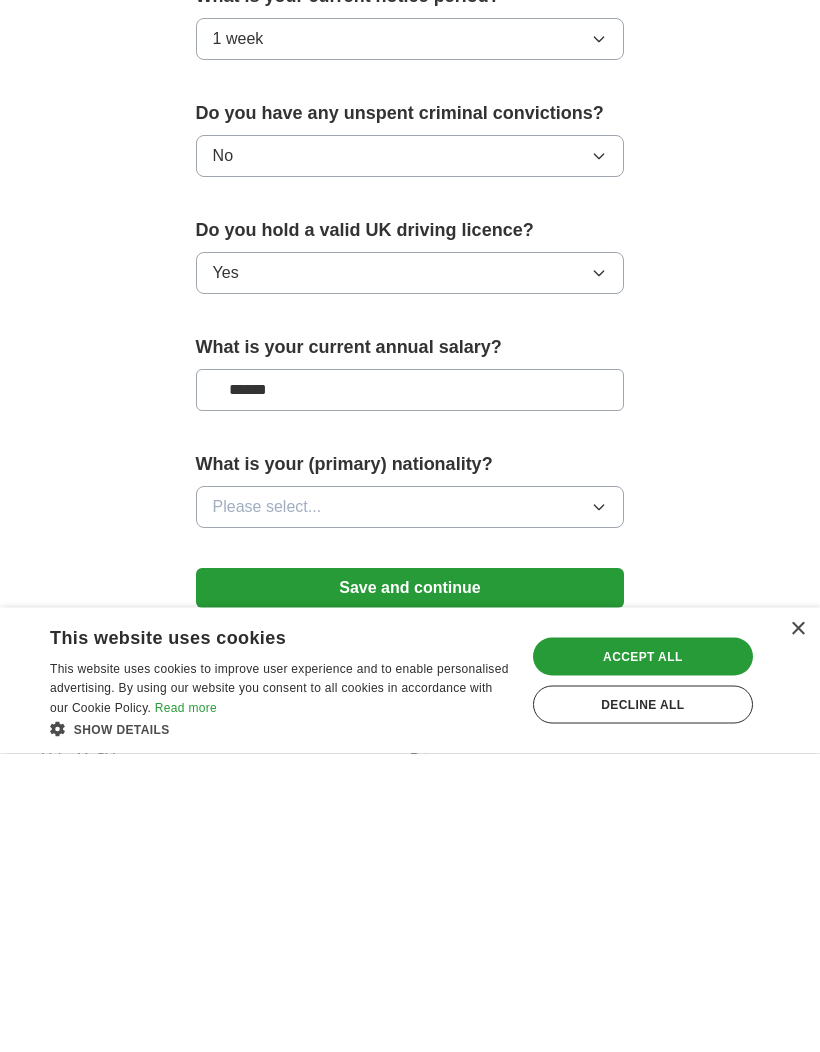 type on "*******" 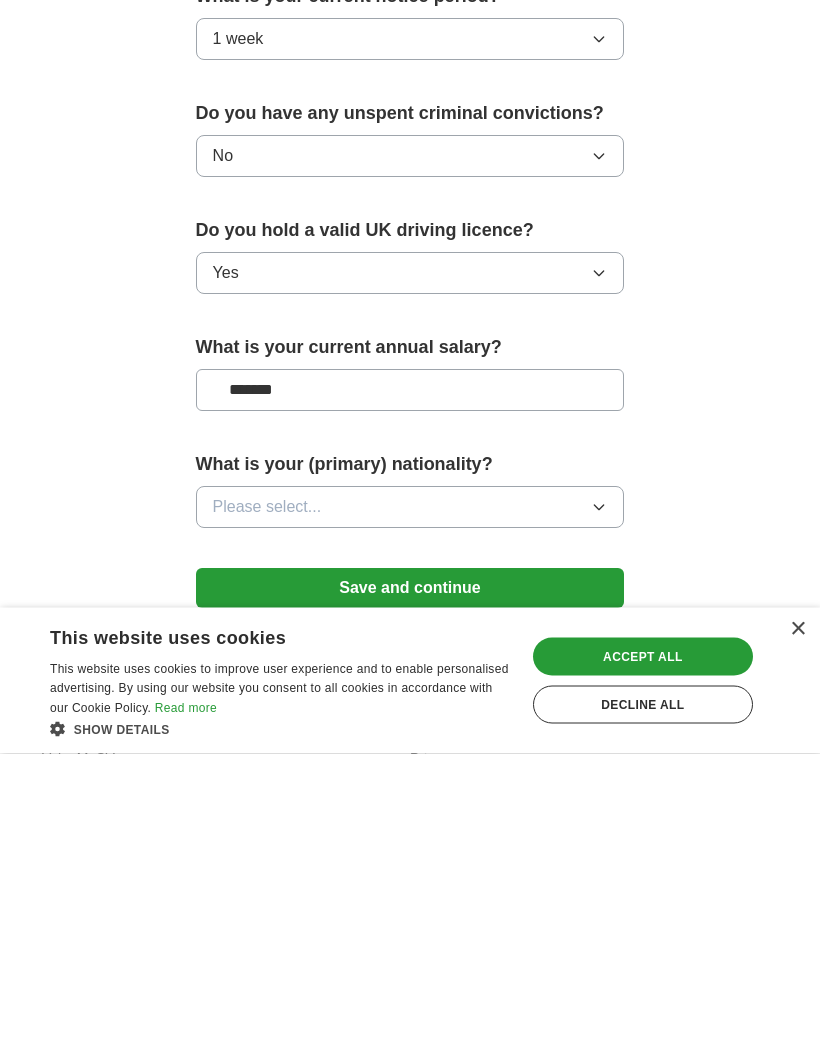 click on "Please select..." at bounding box center [410, 806] 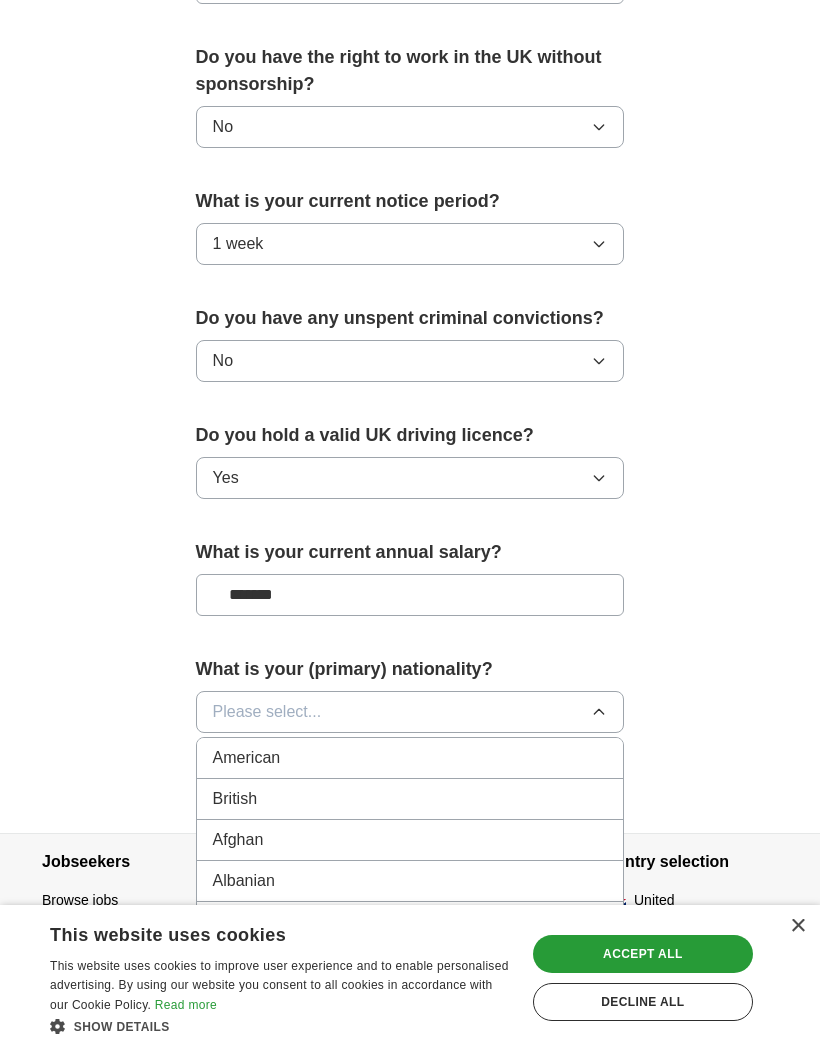 scroll, scrollTop: 1032, scrollLeft: 0, axis: vertical 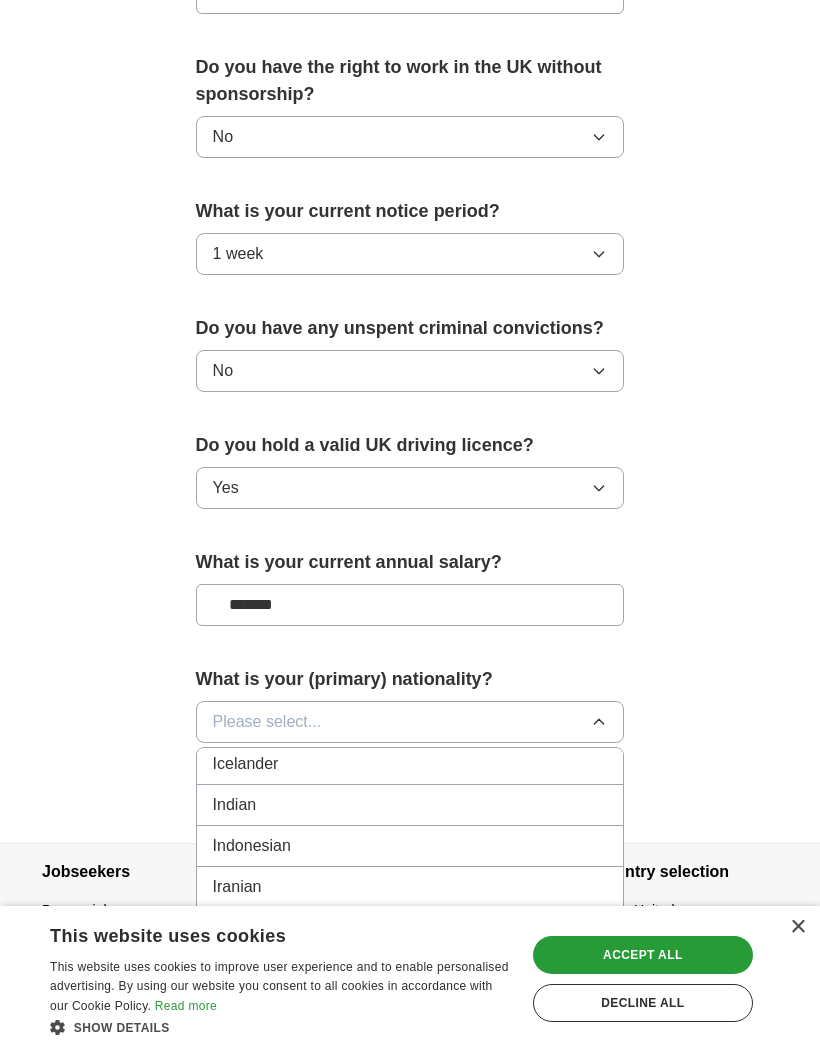 click on "Indian" at bounding box center [410, 805] 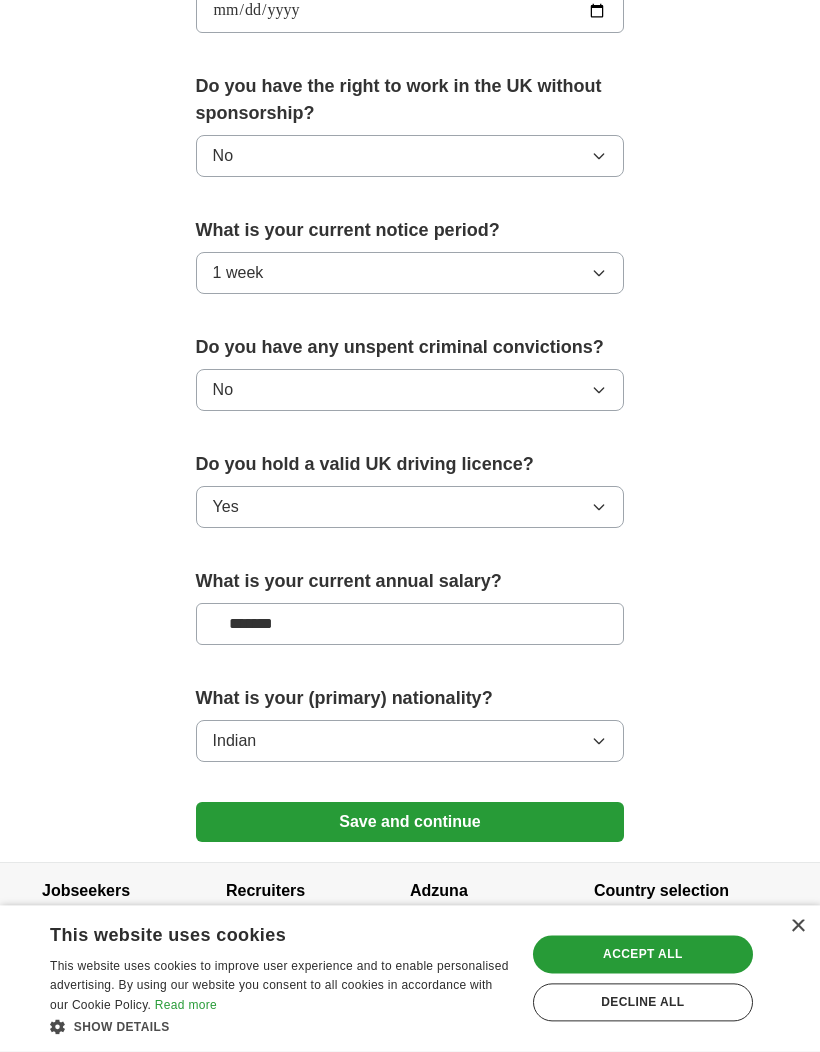 scroll, scrollTop: 930, scrollLeft: 0, axis: vertical 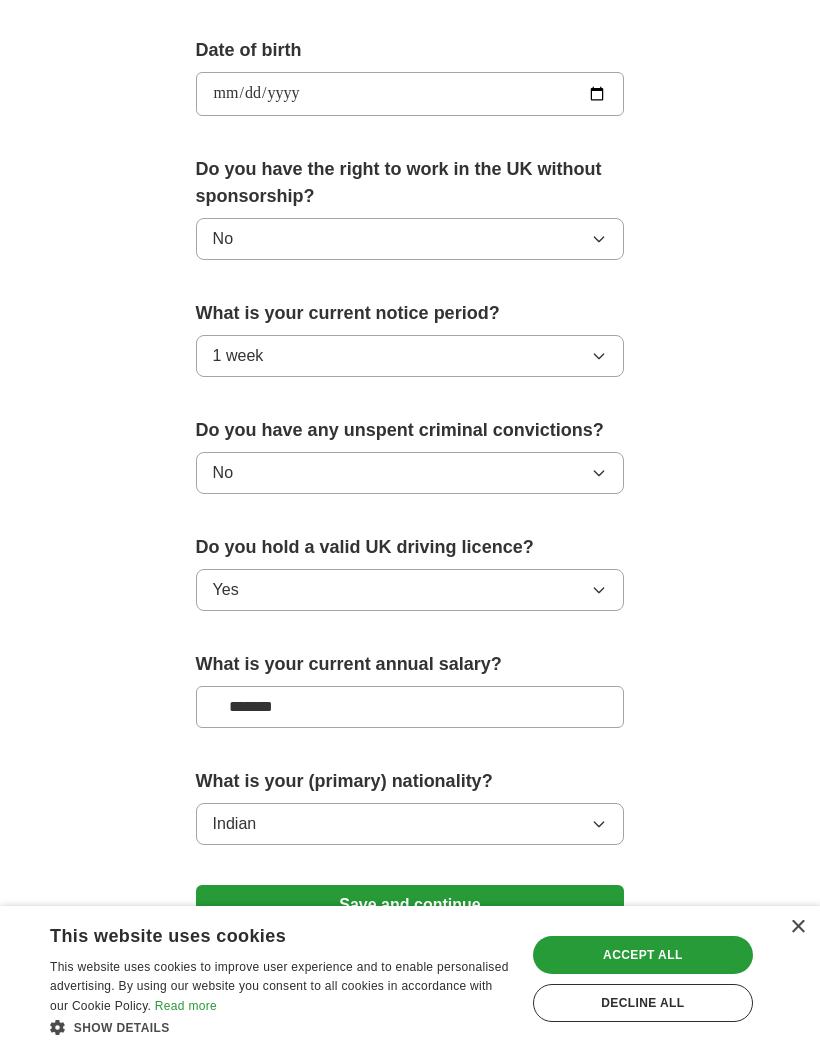 click on "**********" at bounding box center (410, 94) 